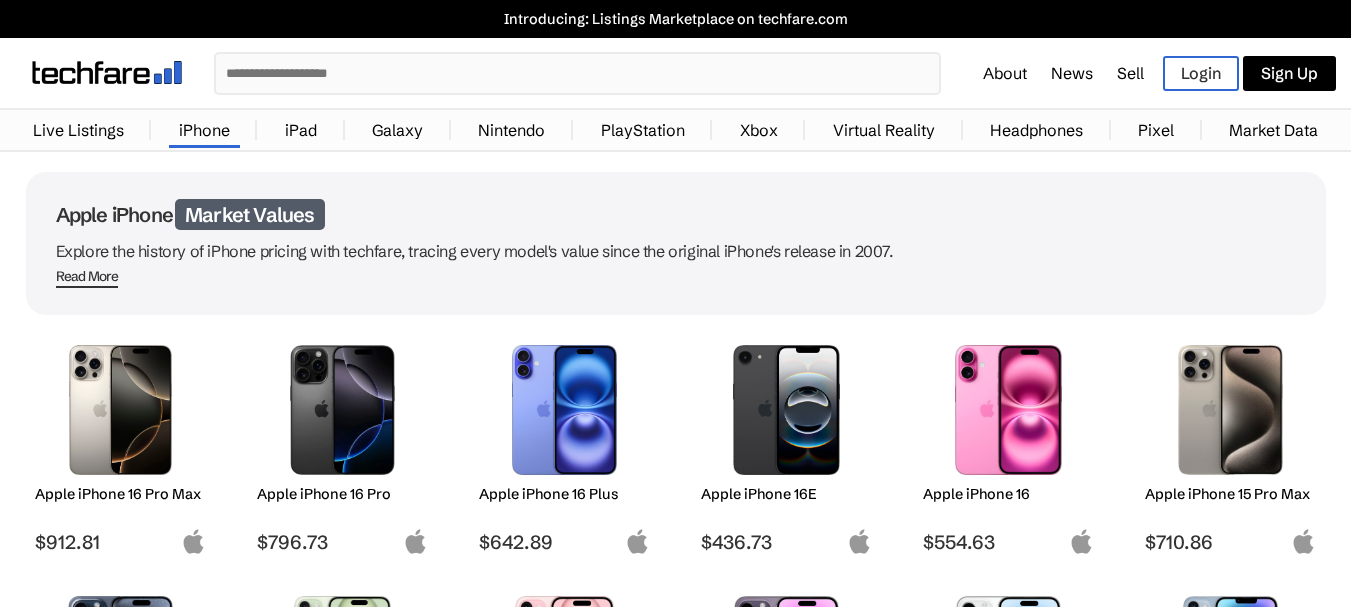 scroll, scrollTop: 900, scrollLeft: 0, axis: vertical 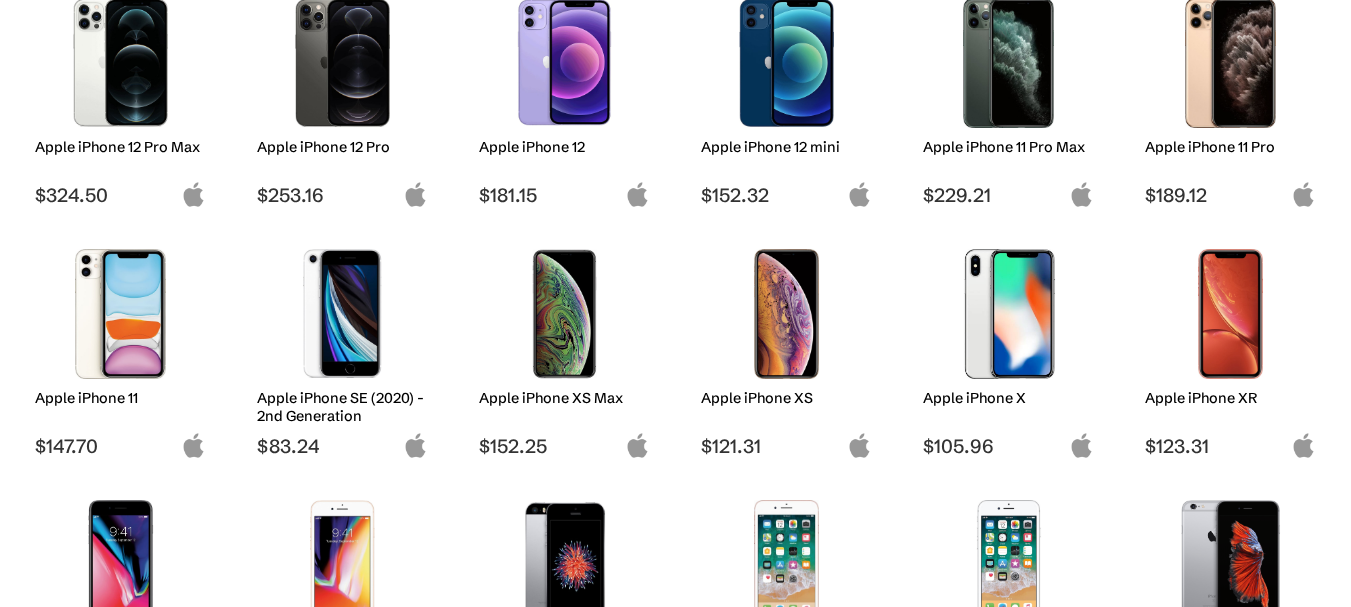 click at bounding box center (786, 314) 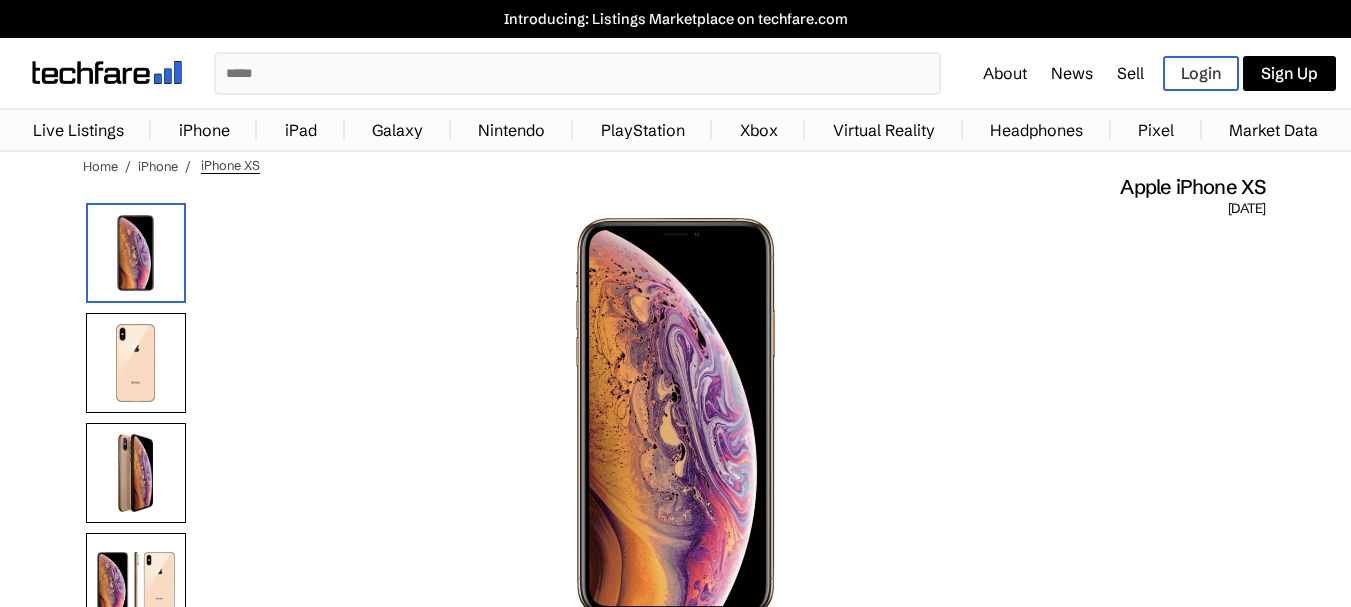 scroll, scrollTop: 300, scrollLeft: 0, axis: vertical 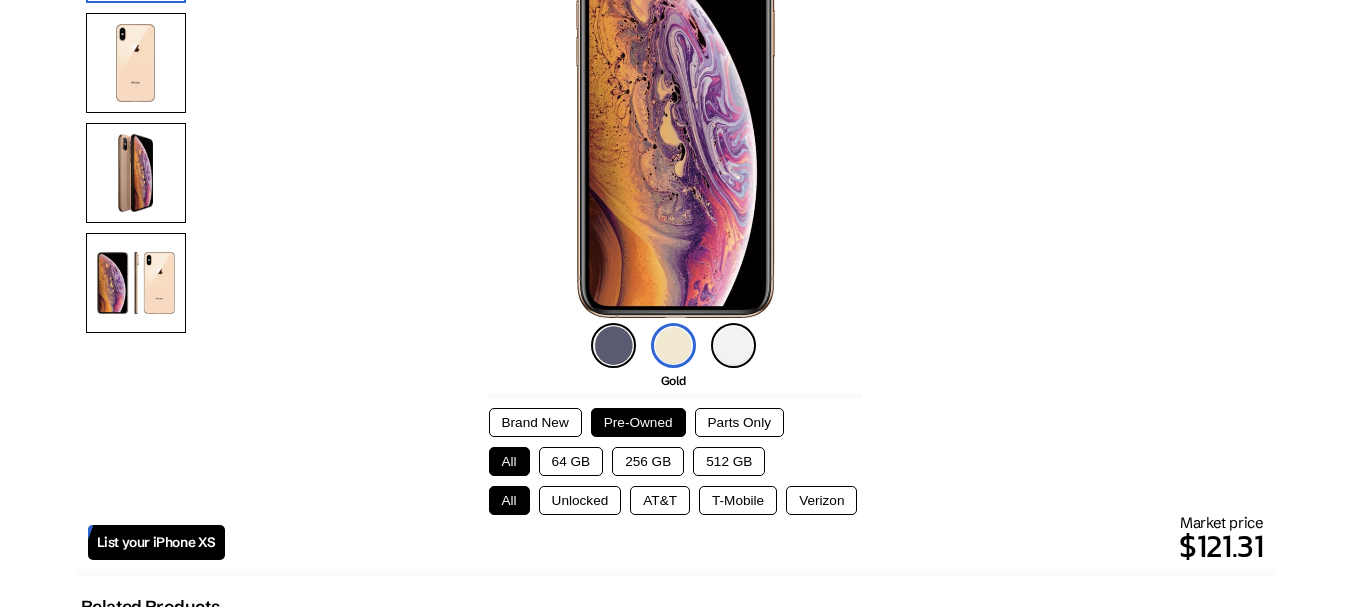 click on "256 GB" at bounding box center [648, 461] 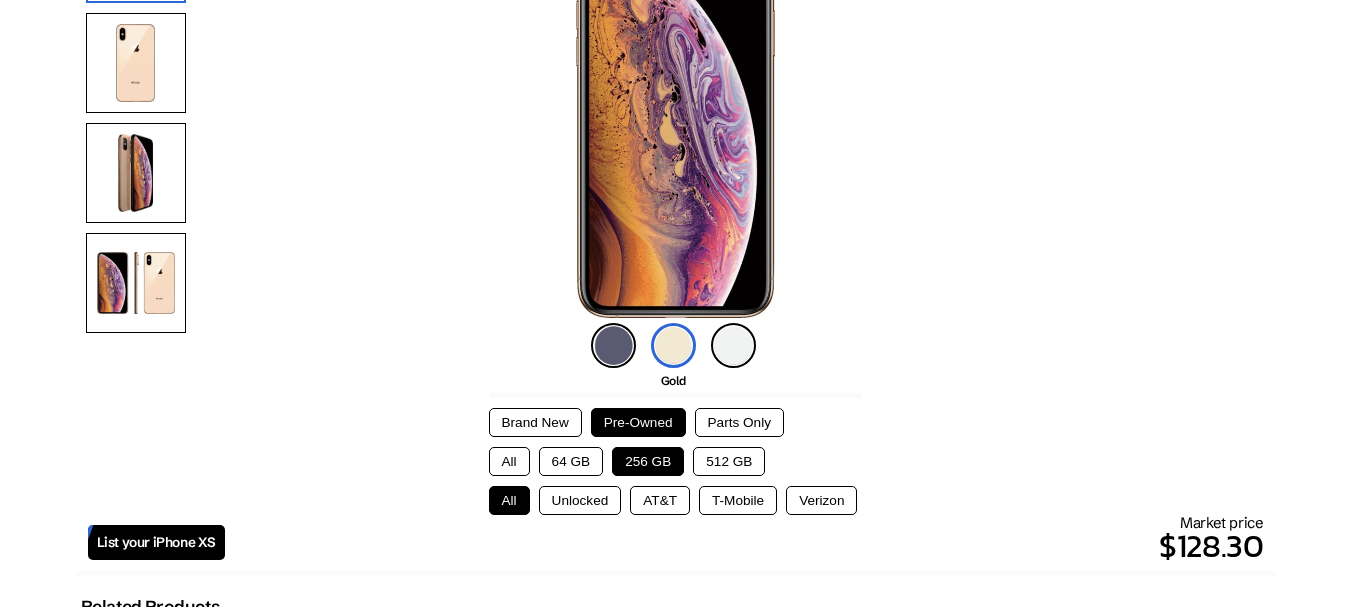 click on "64 GB" at bounding box center (571, 461) 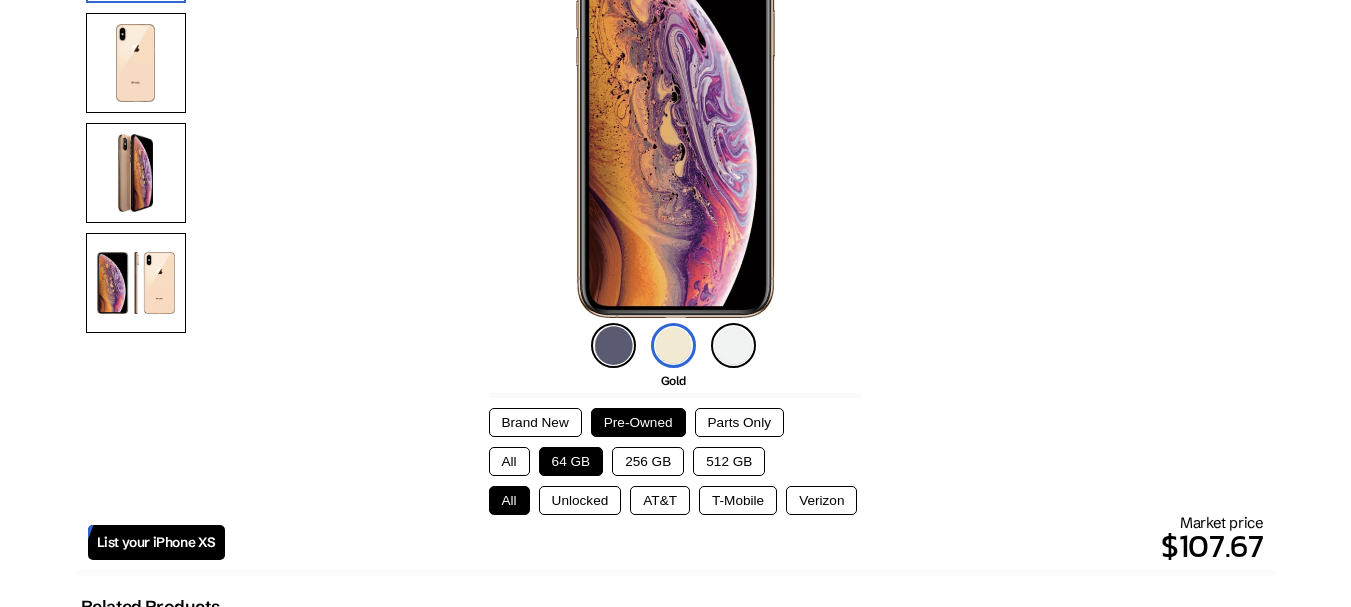 click on "512 GB" at bounding box center [729, 461] 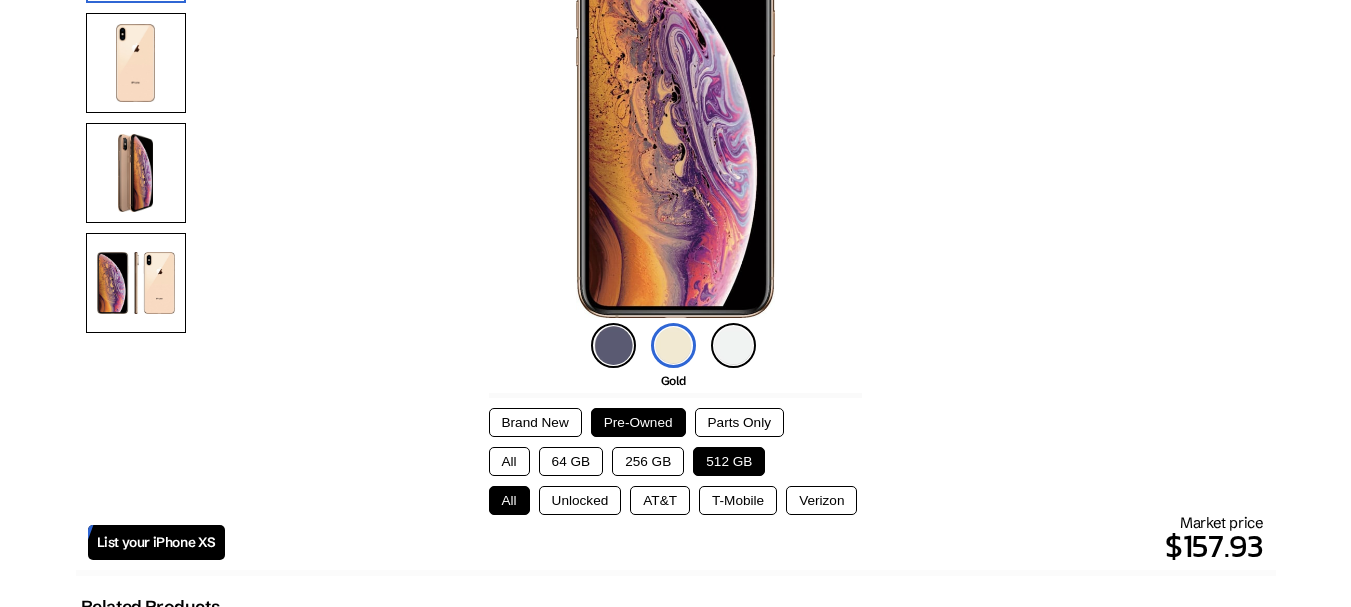 click on "256 GB" at bounding box center (648, 461) 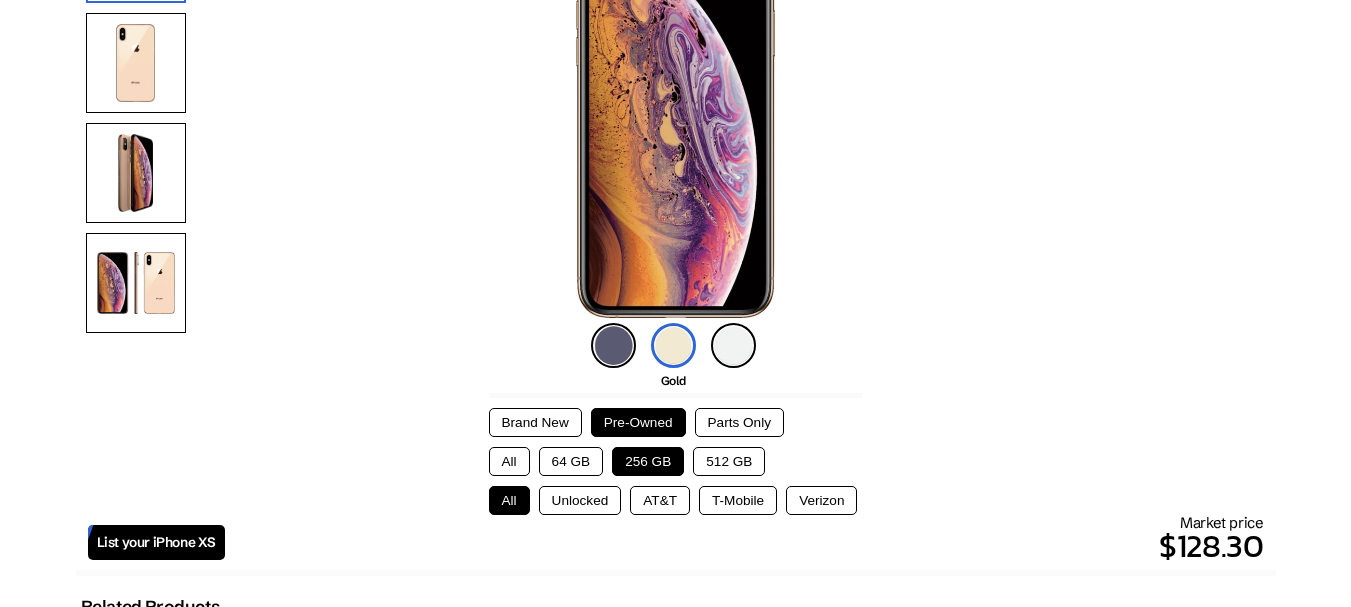 click on "Parts Only" at bounding box center (739, 422) 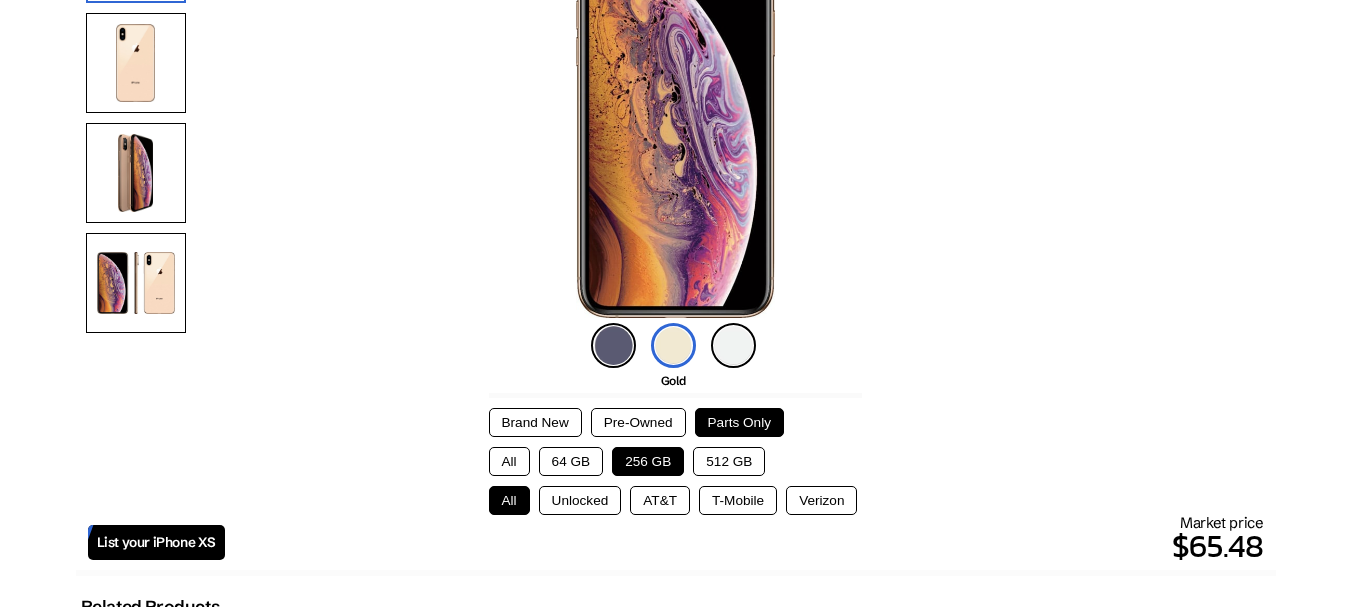 click on "Pre-Owned" at bounding box center [638, 422] 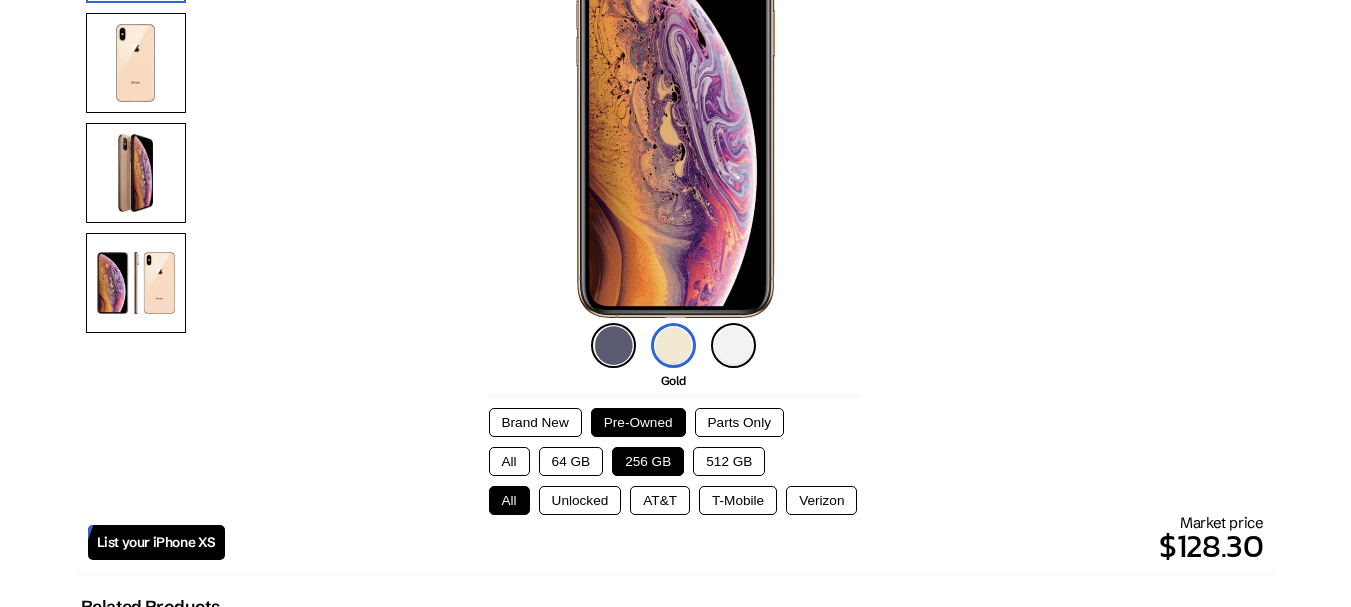 click on "Brand New" at bounding box center [535, 422] 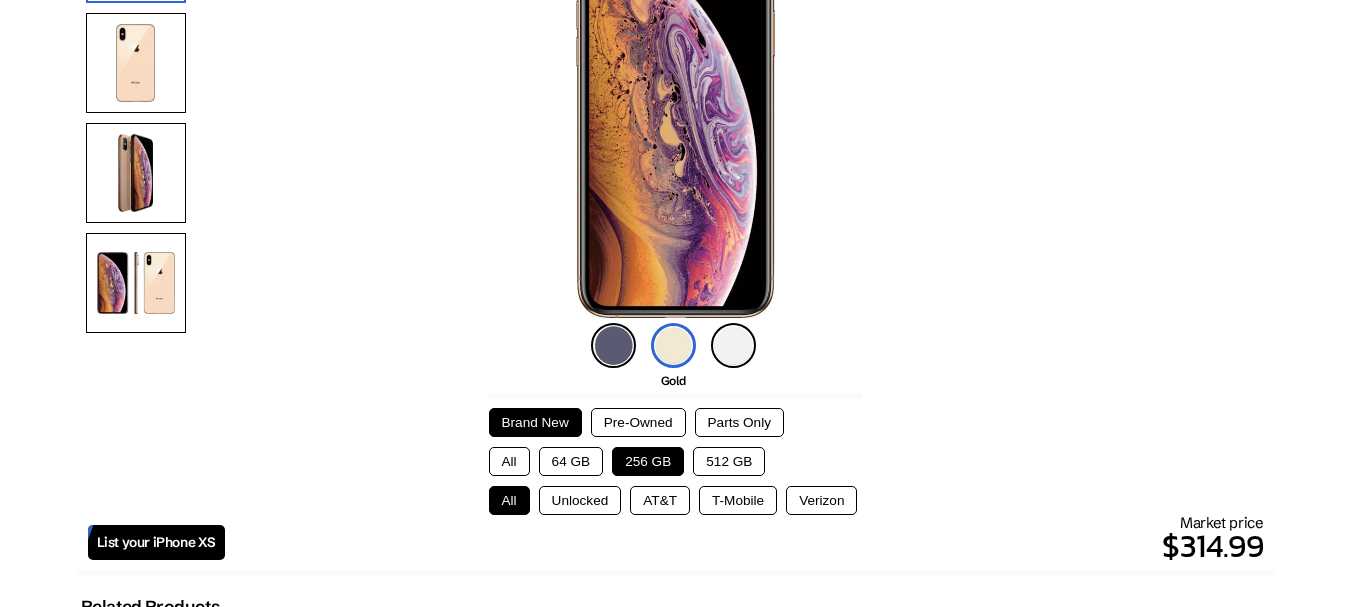 click on "Pre-Owned" at bounding box center [638, 422] 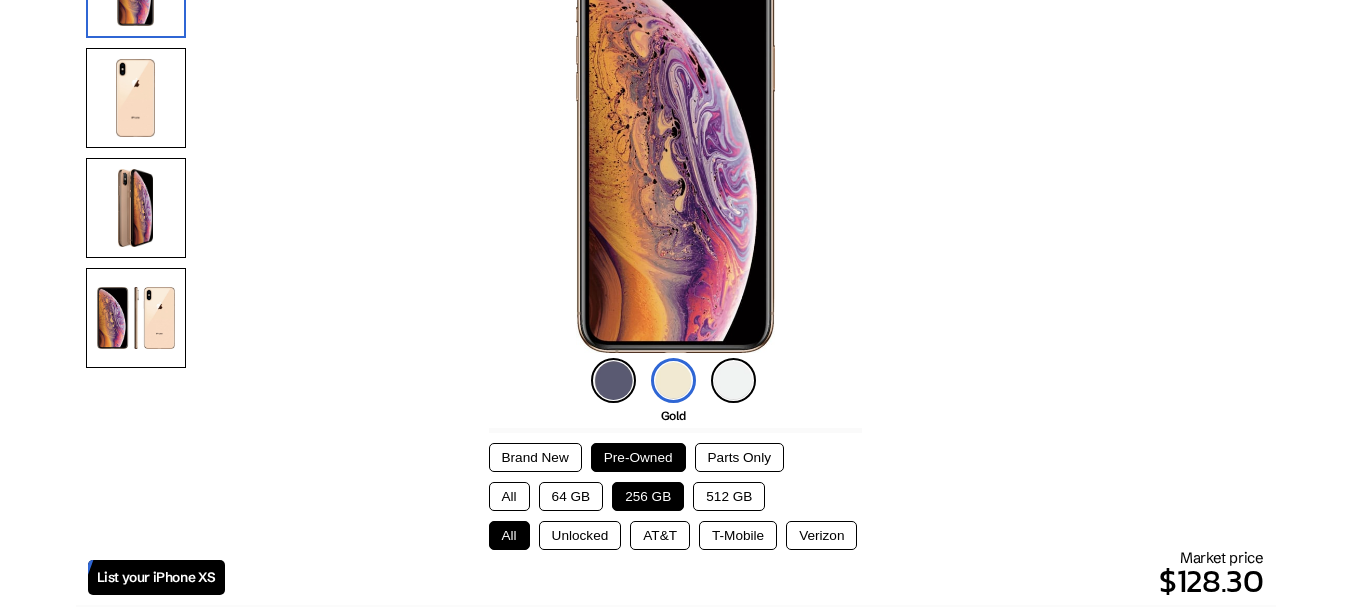 scroll, scrollTop: 300, scrollLeft: 0, axis: vertical 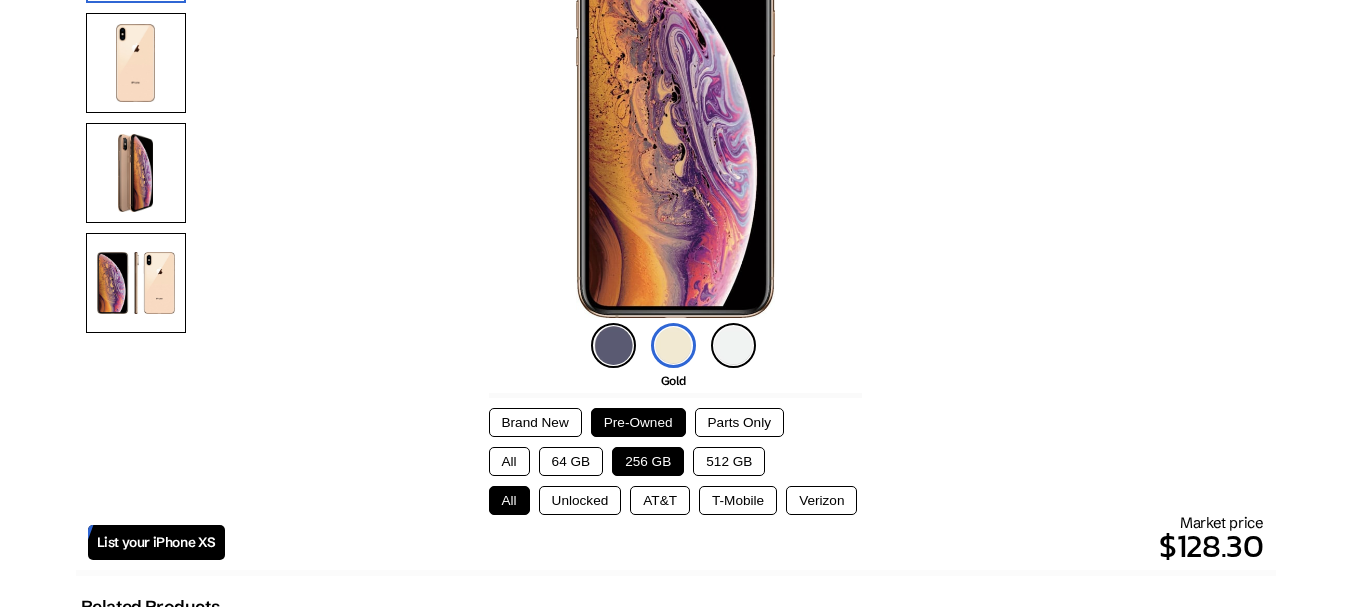 click at bounding box center [673, 345] 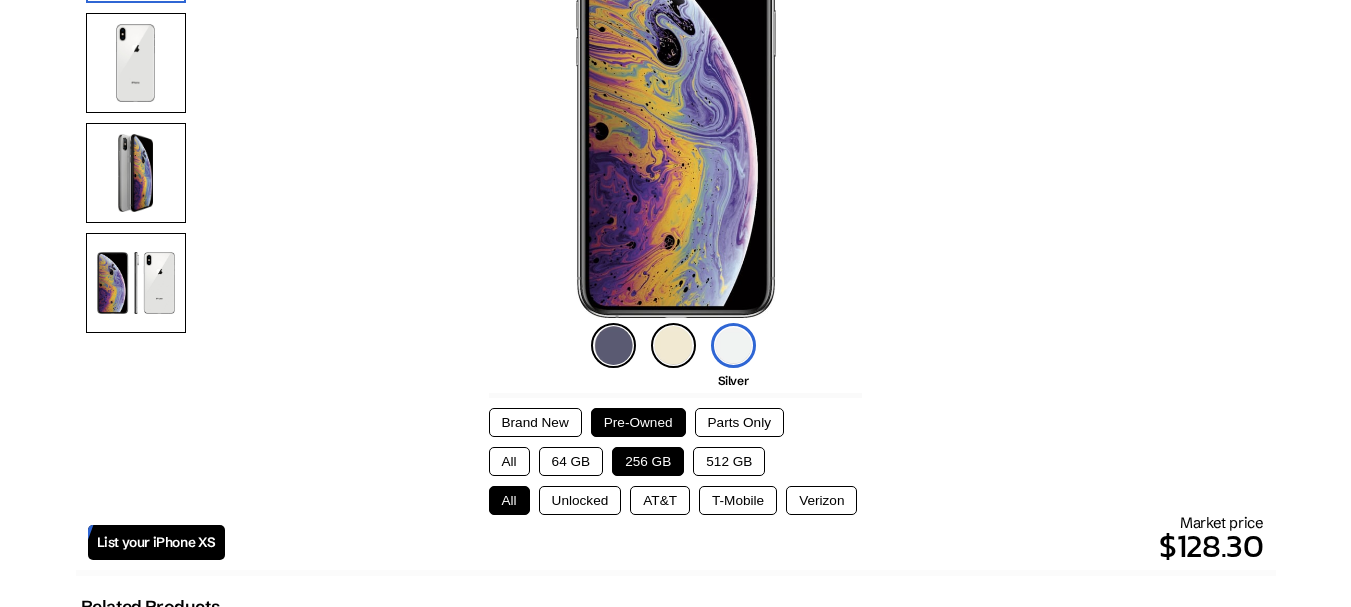 click at bounding box center (673, 345) 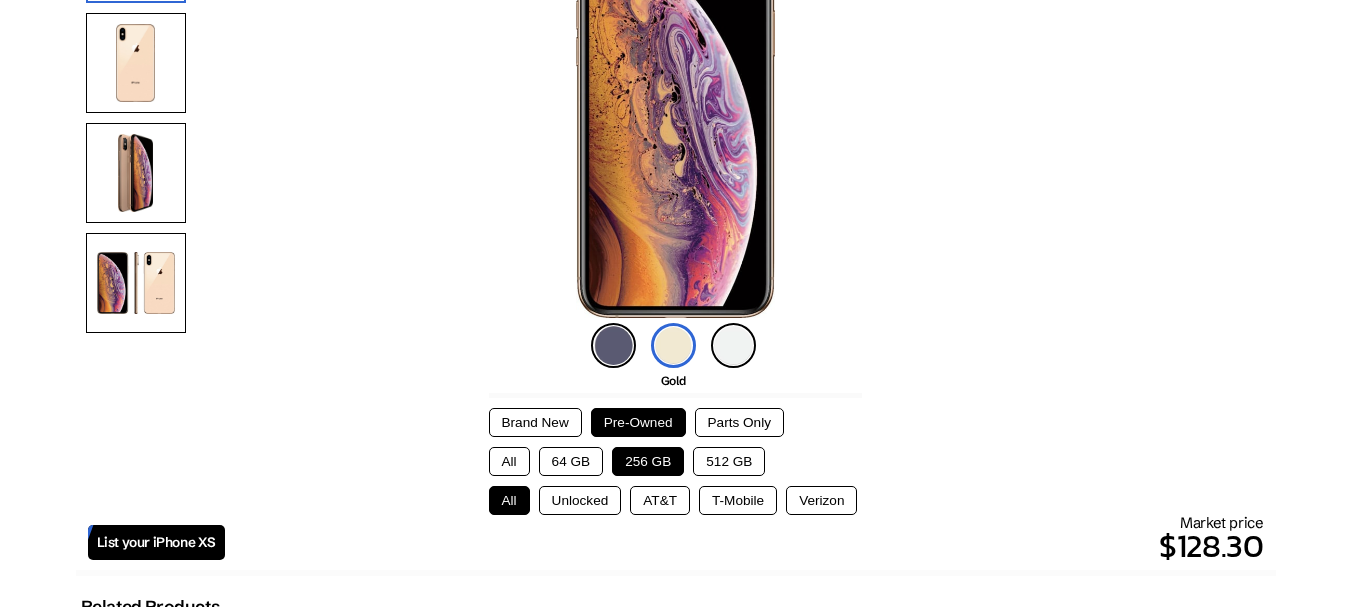 click on "Unlocked" at bounding box center [580, 500] 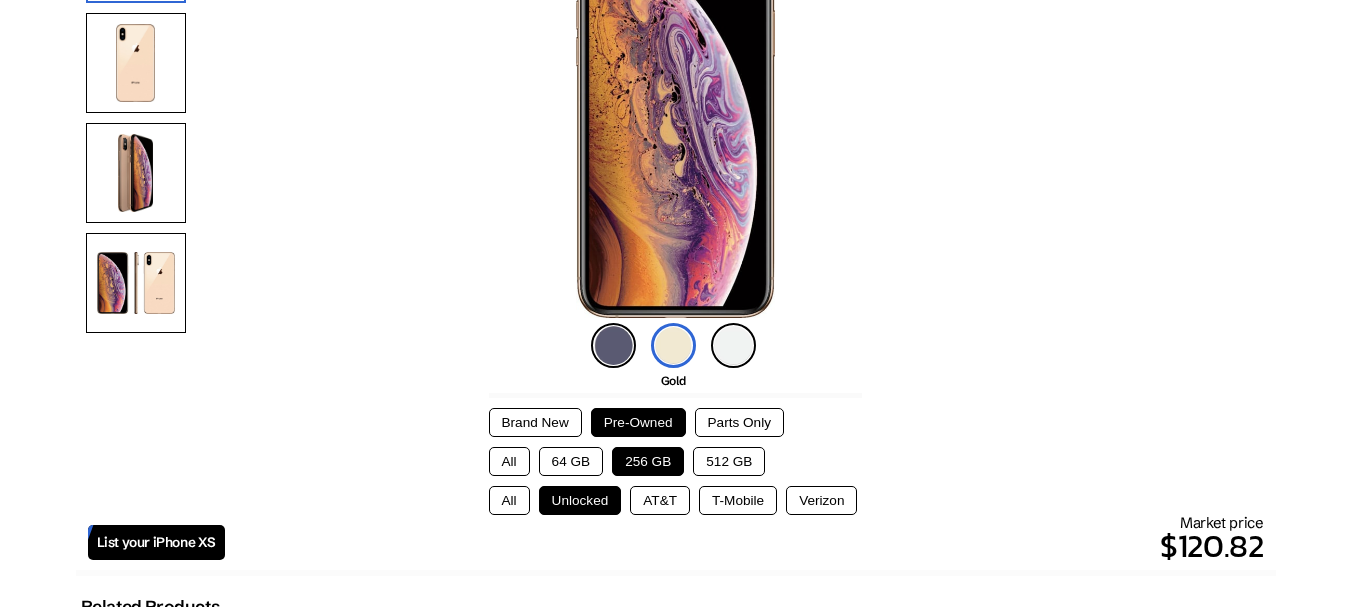 click on "All" at bounding box center (509, 500) 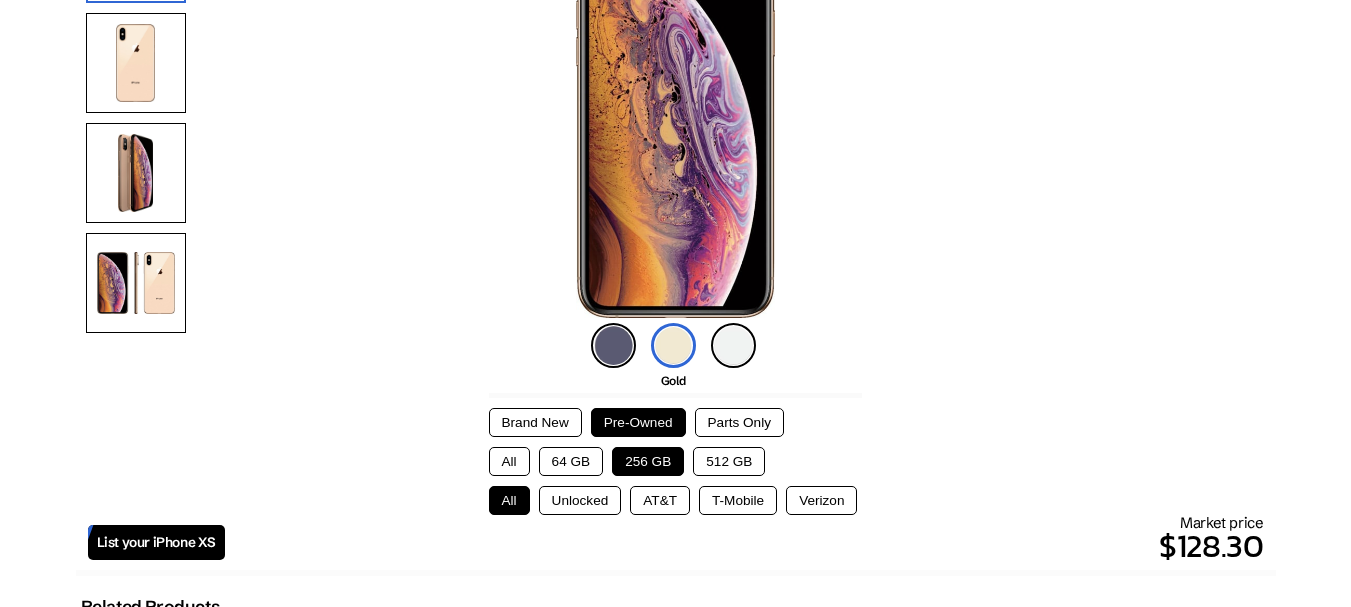 click on "AT&T" at bounding box center [660, 500] 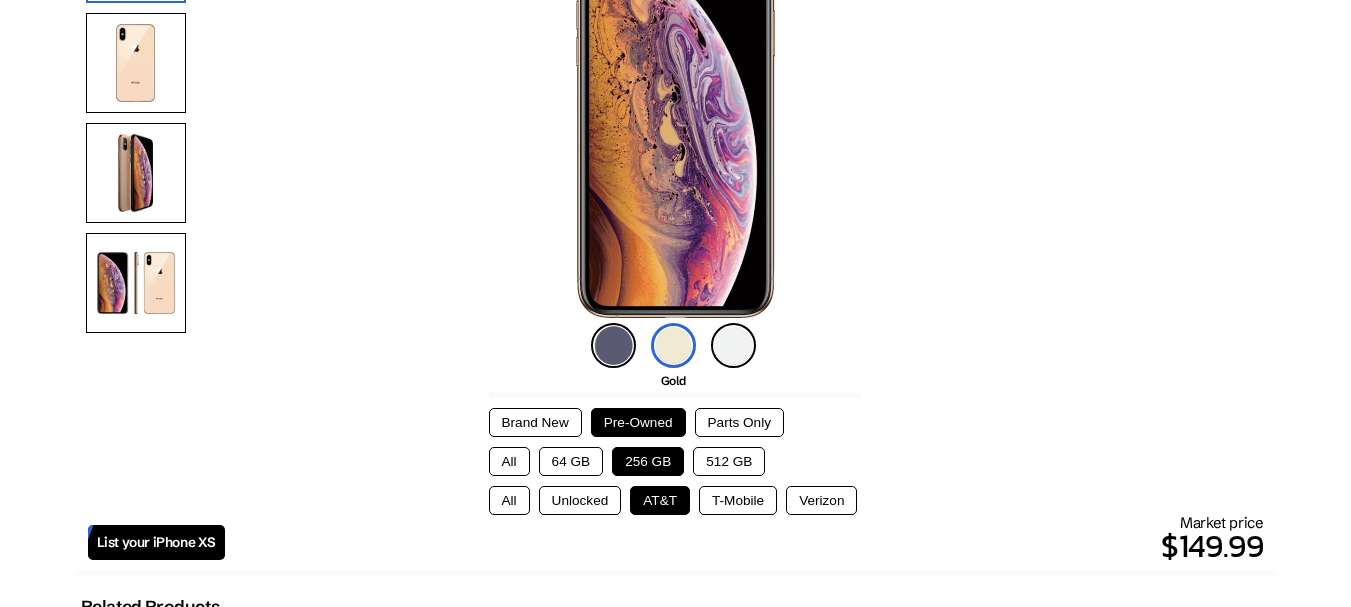 click on "Unlocked" at bounding box center (580, 500) 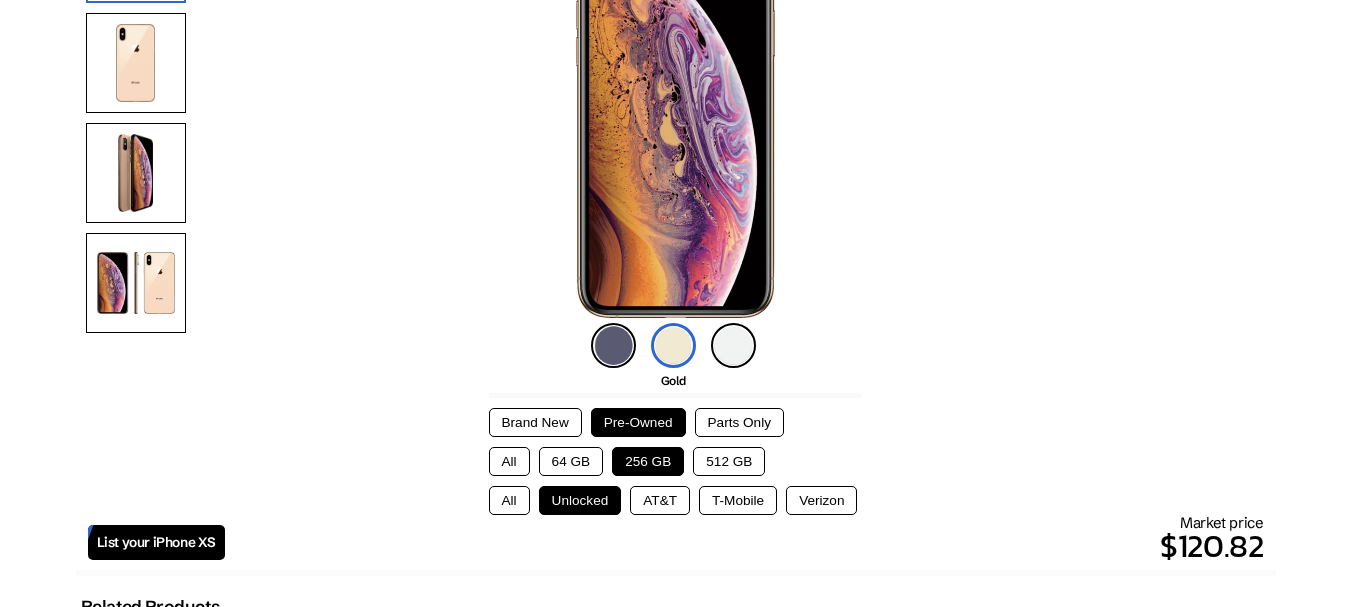 click on "T-Mobile" at bounding box center [738, 500] 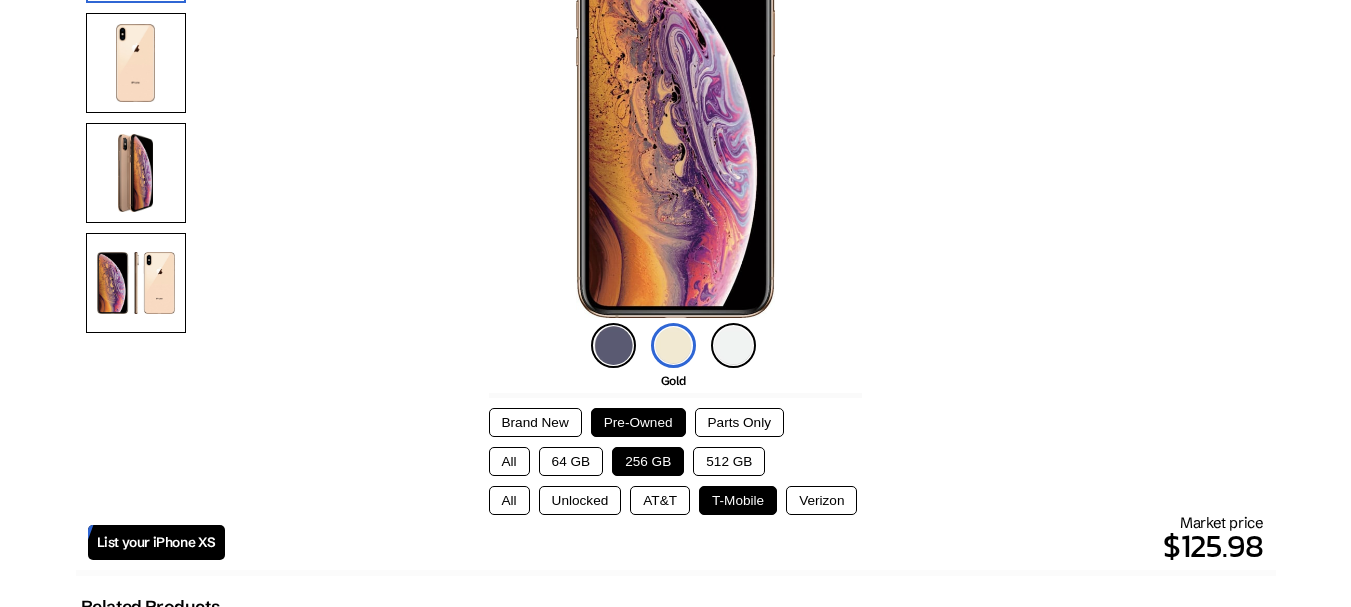 click on "Verizon" at bounding box center [821, 500] 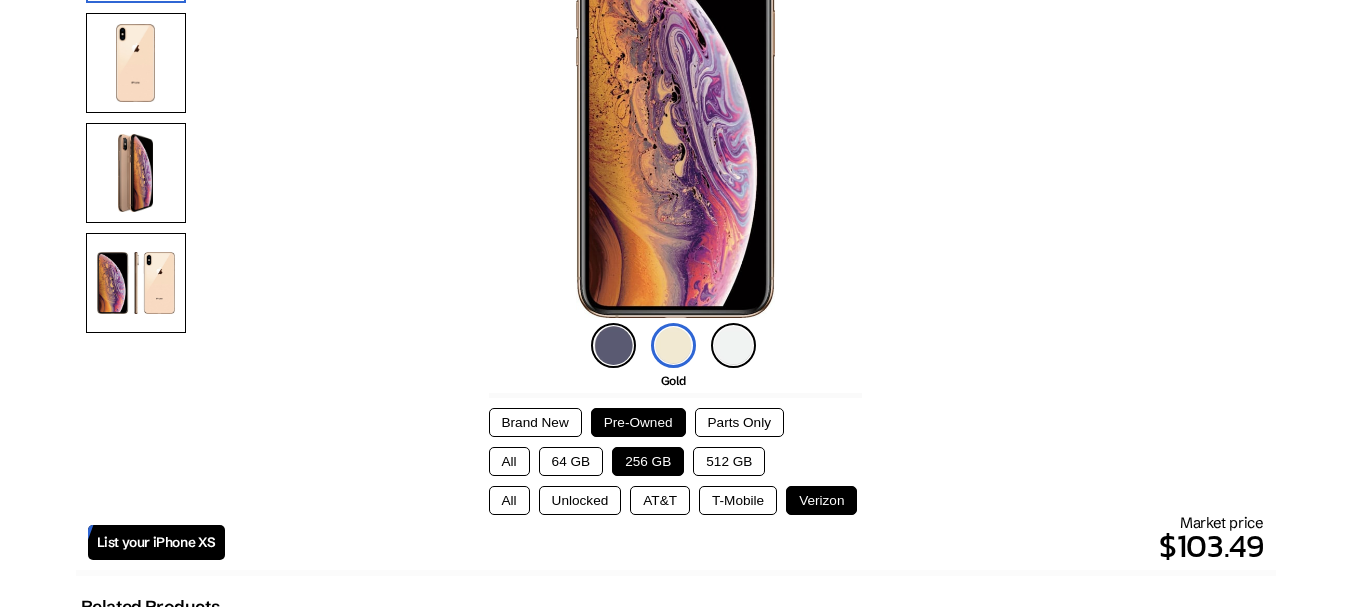 click on "T-Mobile" at bounding box center [738, 500] 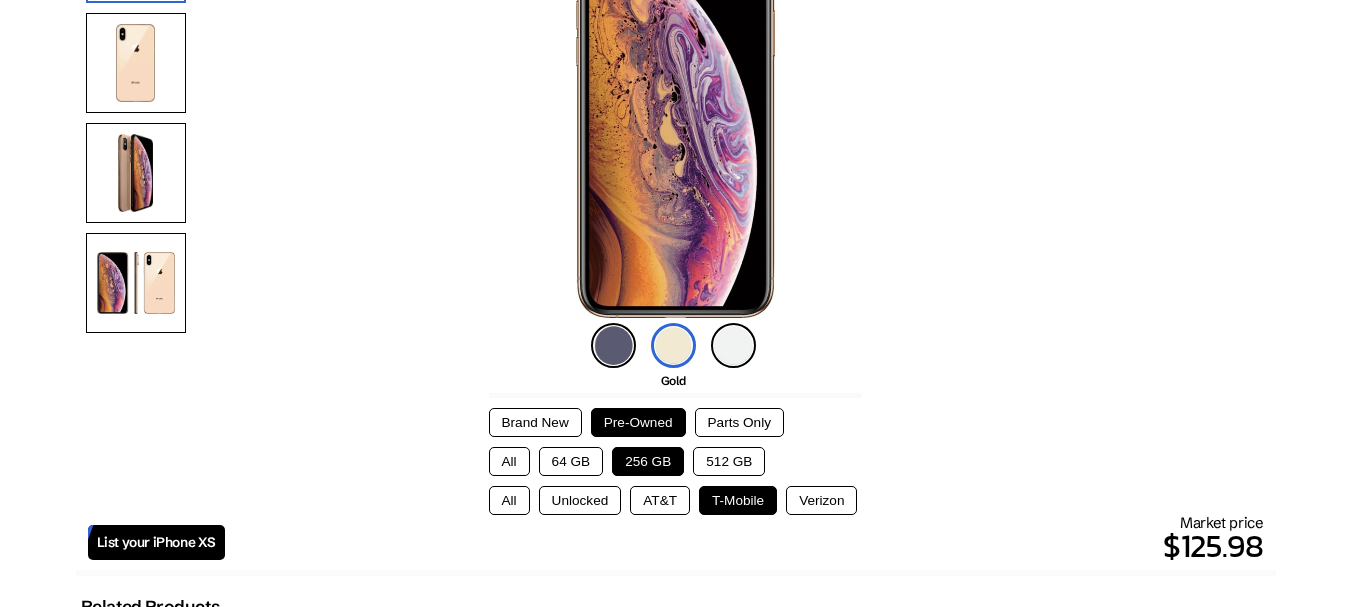 click on "AT&T" at bounding box center [660, 500] 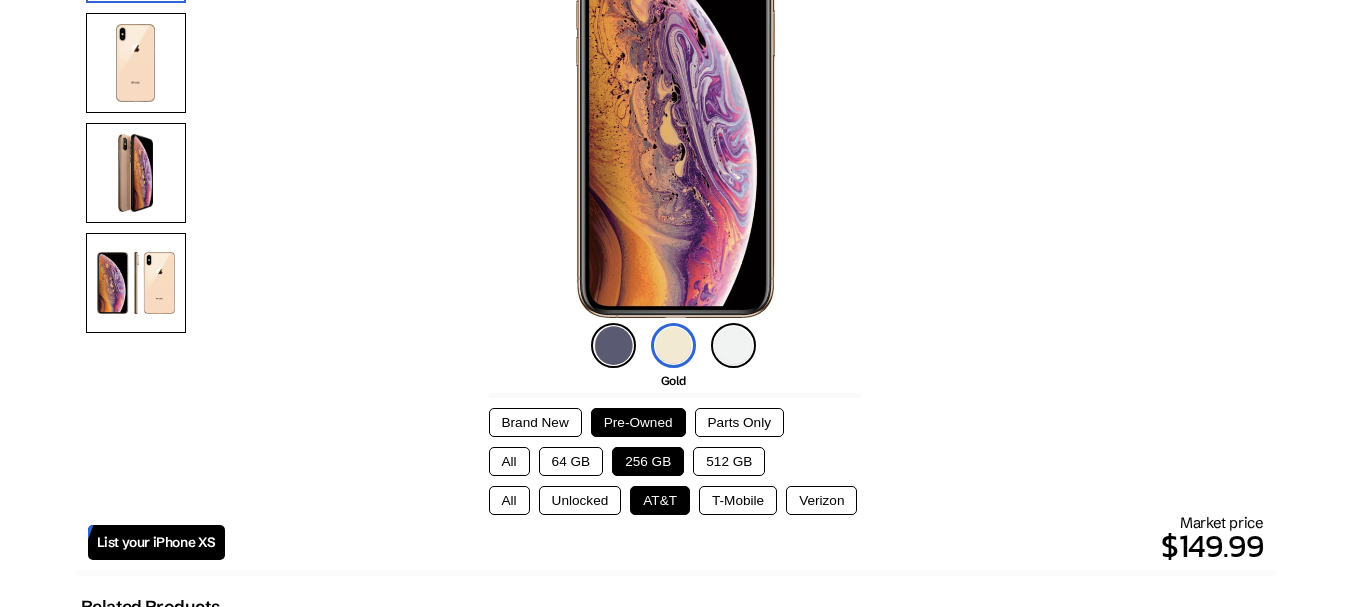 click on "Unlocked" at bounding box center (580, 500) 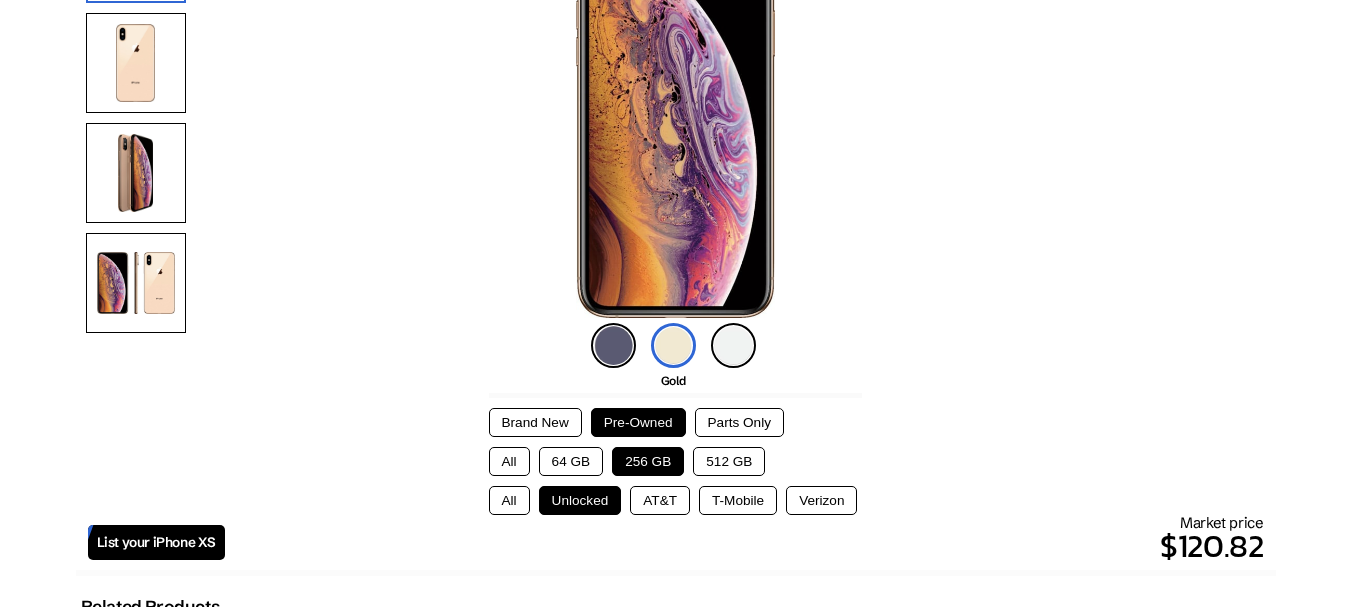 click on "All" at bounding box center (509, 500) 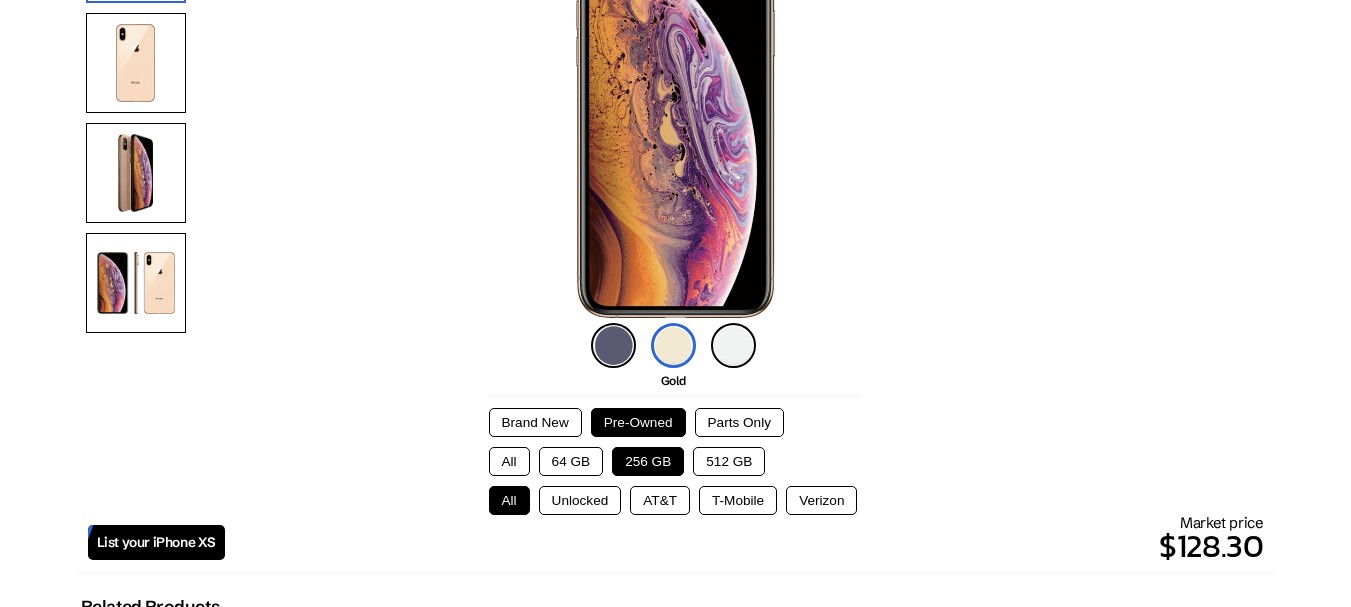 click on "Verizon" at bounding box center (821, 500) 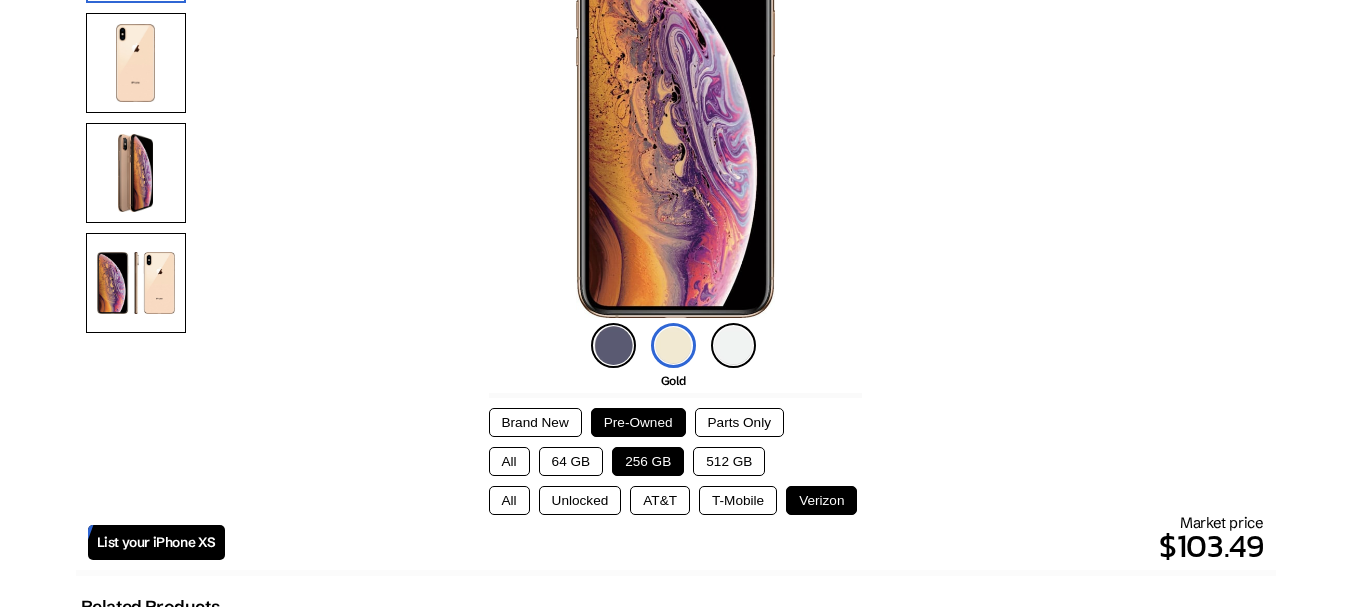 click on "T-Mobile" at bounding box center [738, 500] 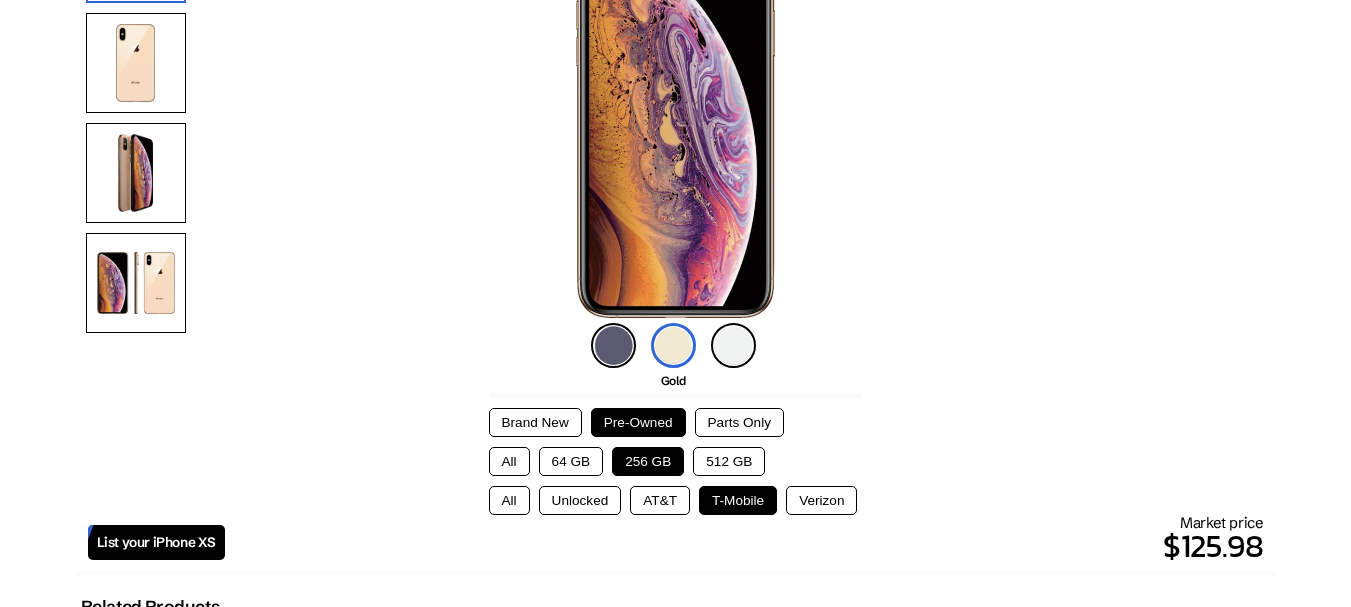 click on "AT&T" at bounding box center (660, 500) 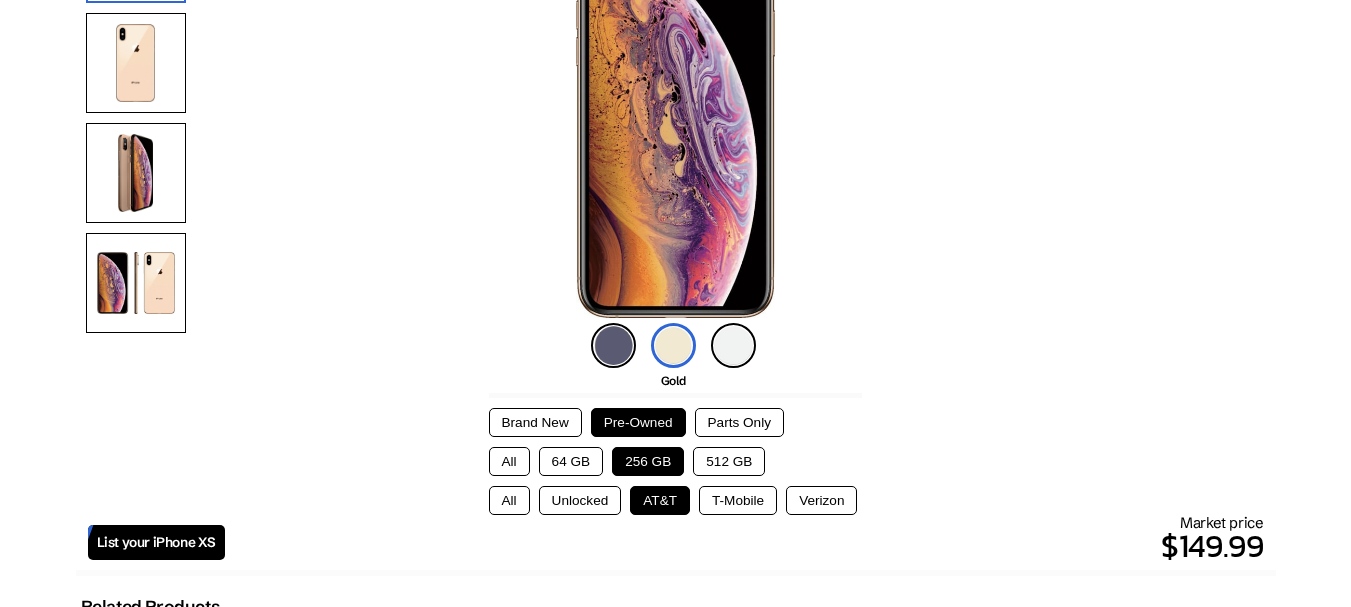 click on "Unlocked" at bounding box center [580, 500] 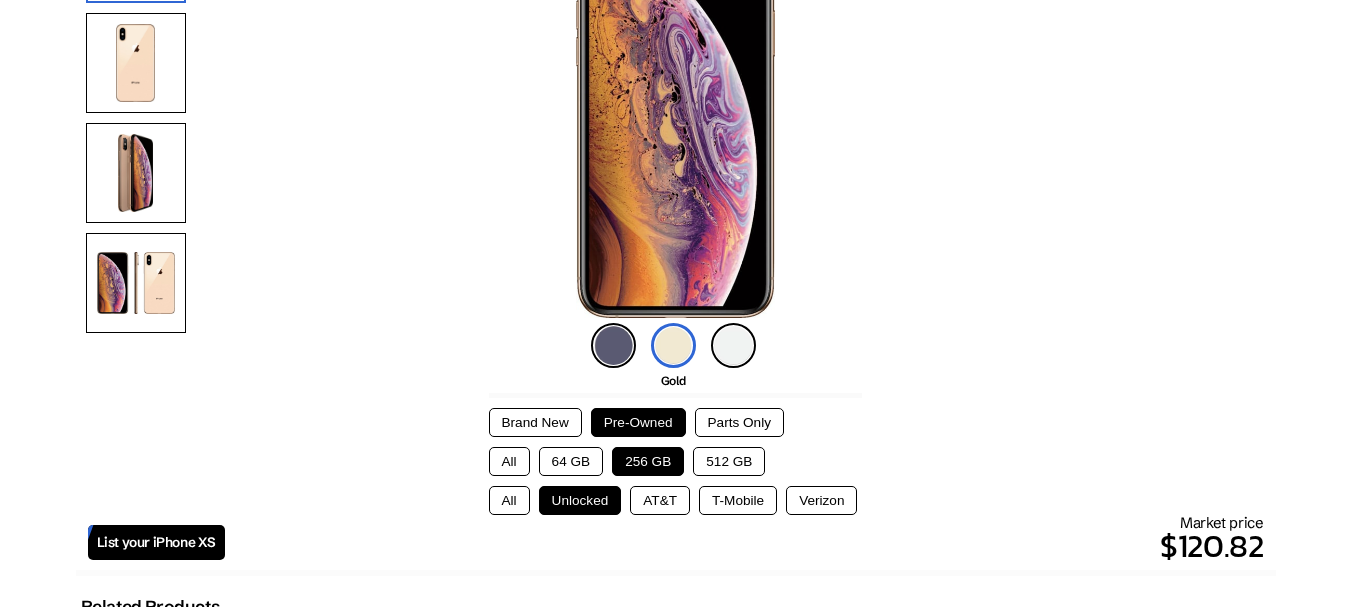 click on "All" at bounding box center (509, 500) 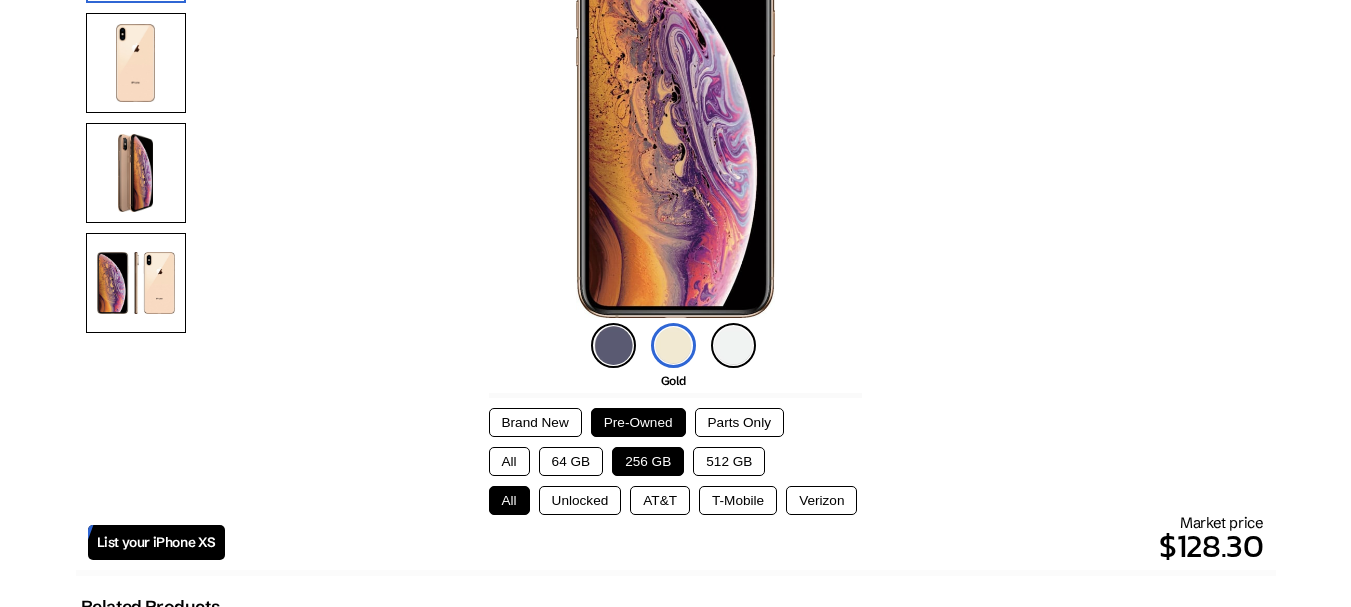 click on "AT&T" at bounding box center [660, 500] 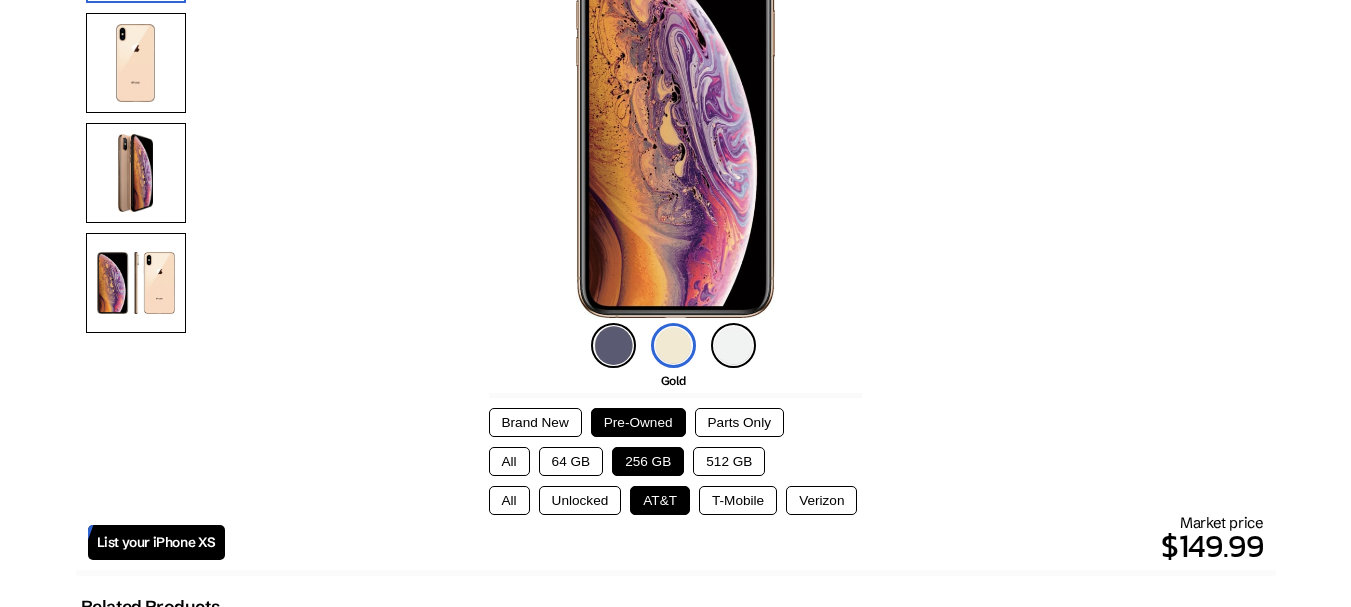 click on "All" at bounding box center [509, 500] 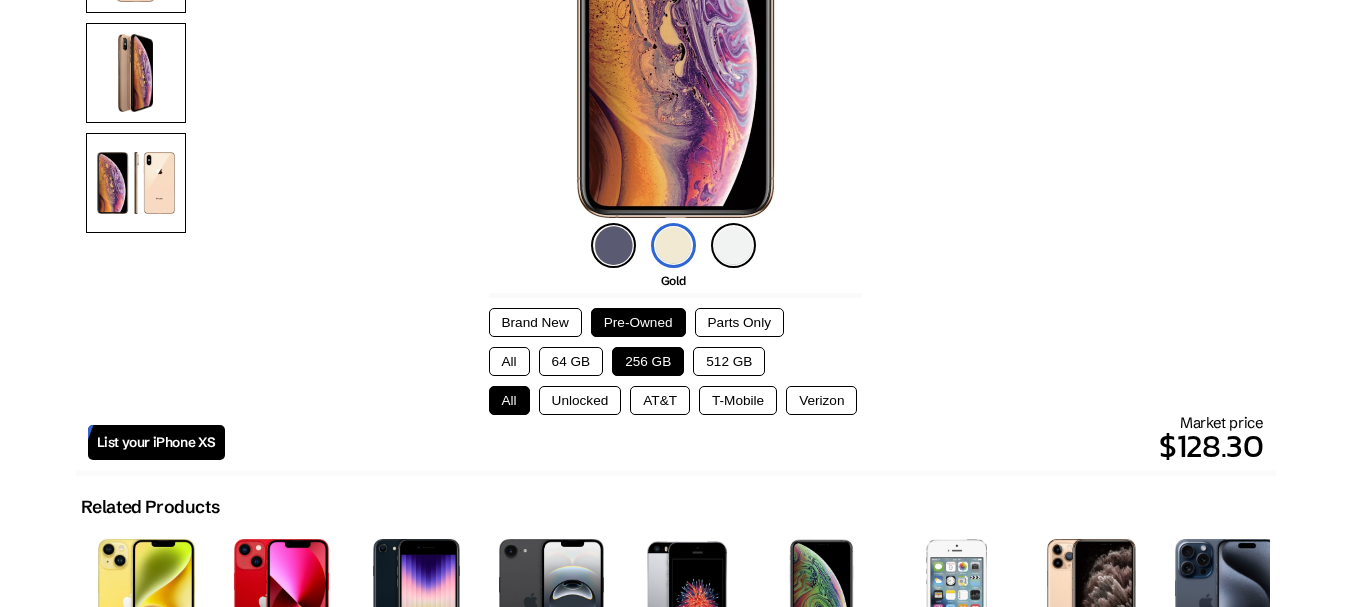 scroll, scrollTop: 200, scrollLeft: 0, axis: vertical 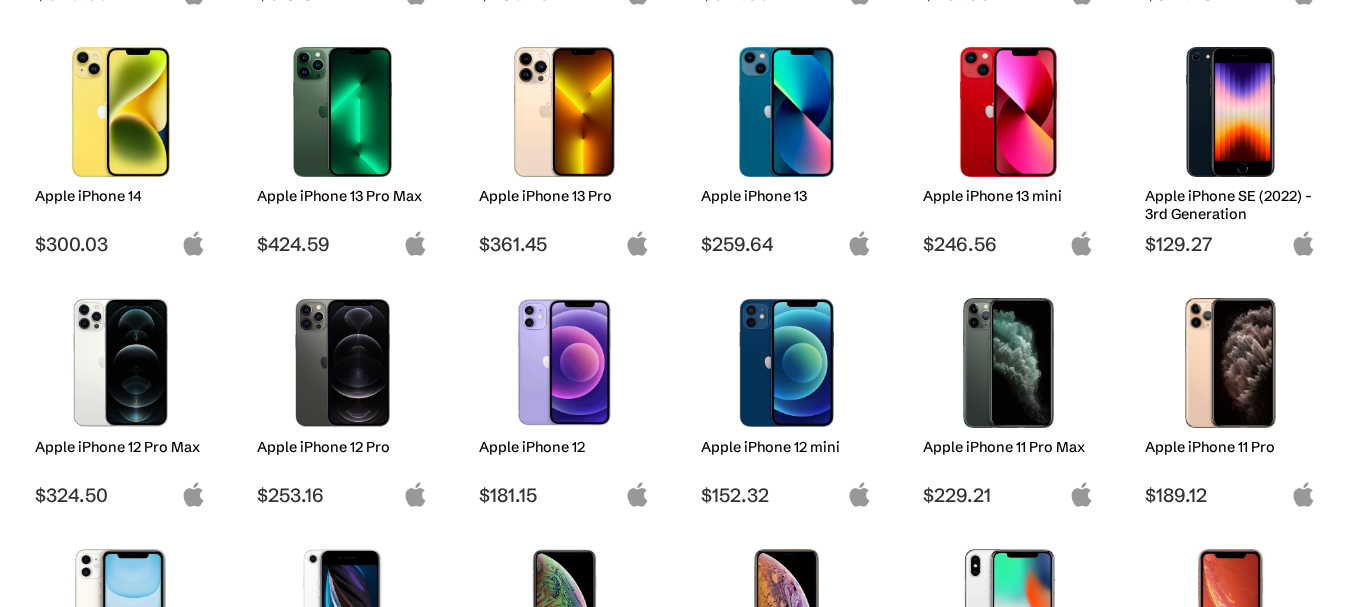 click at bounding box center (1230, 112) 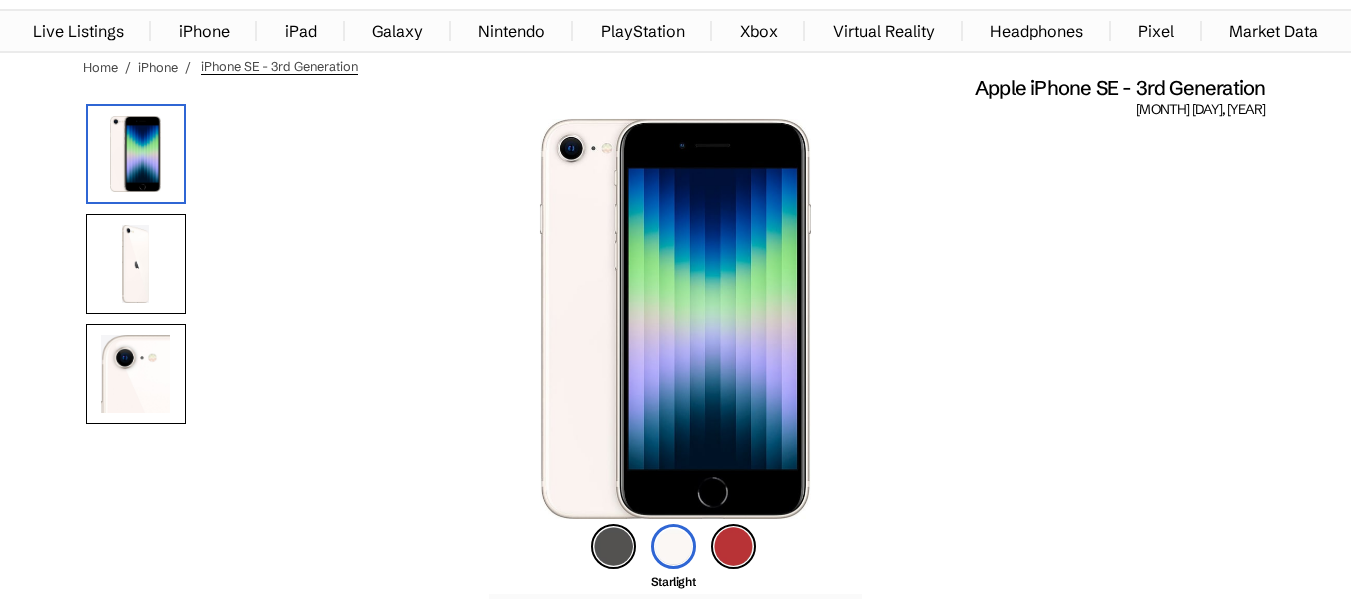 scroll, scrollTop: 100, scrollLeft: 0, axis: vertical 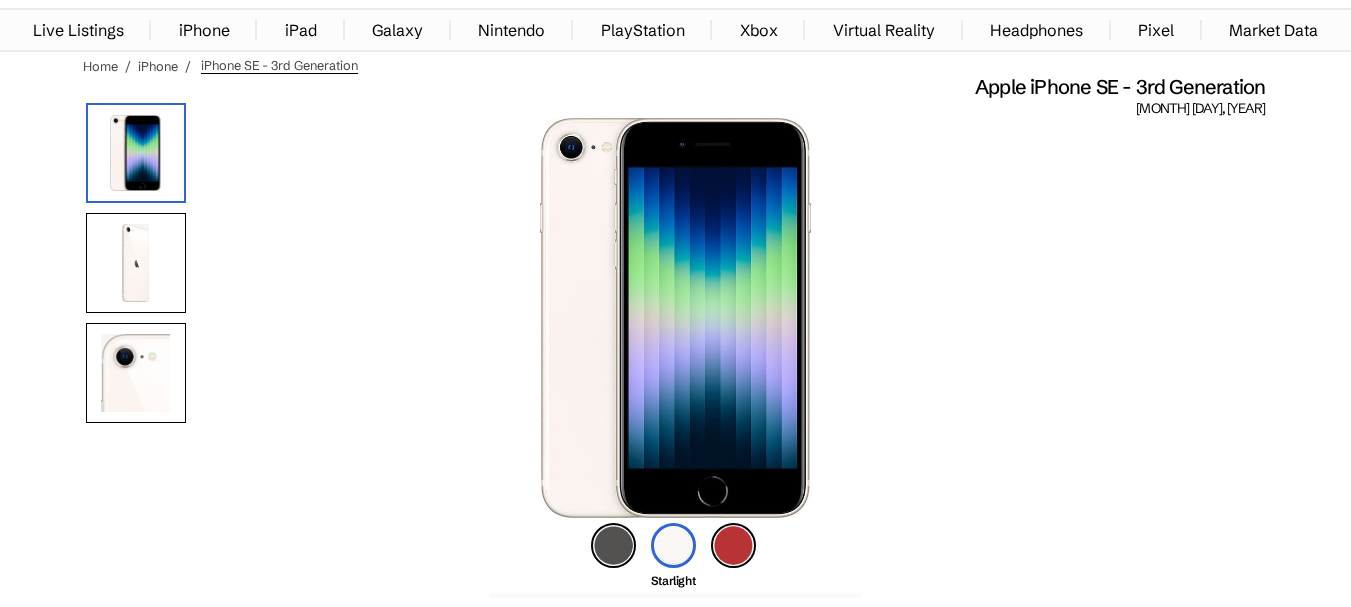 click at bounding box center (136, 263) 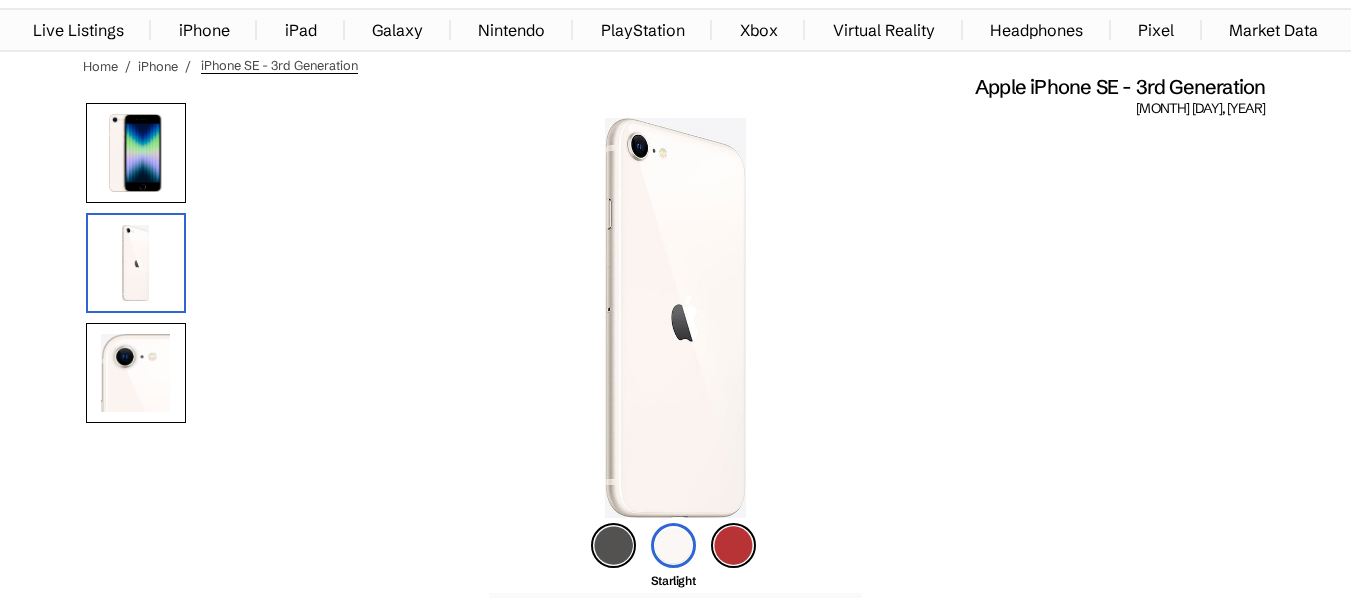 click at bounding box center (136, 373) 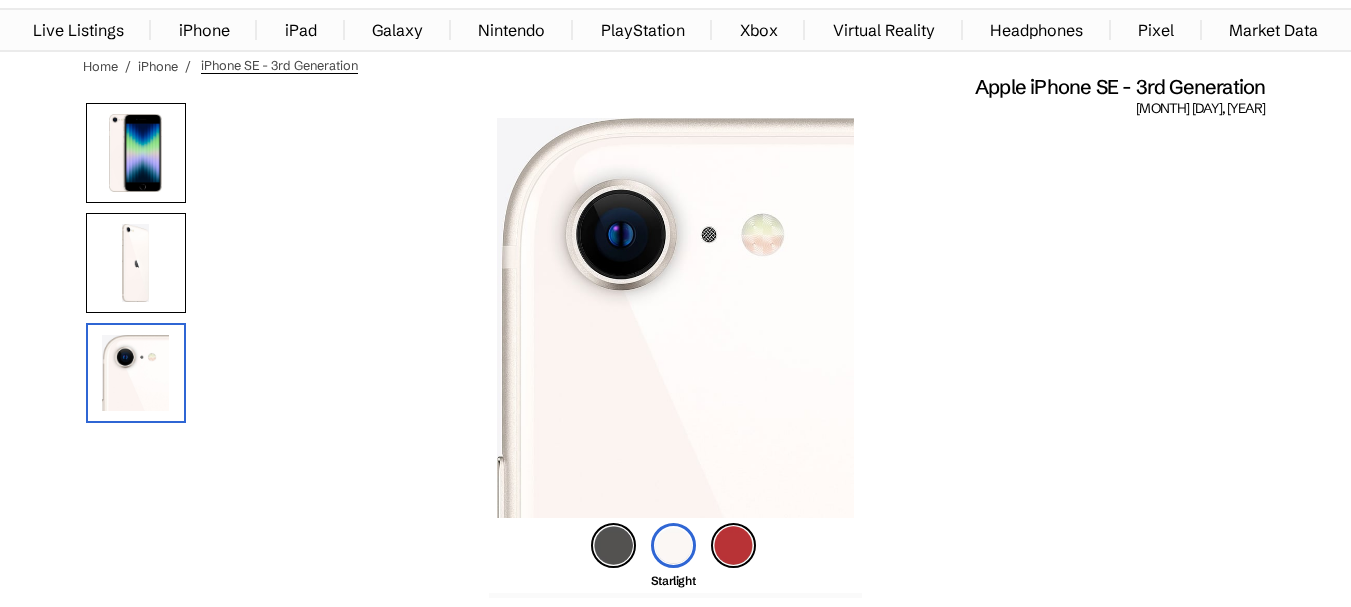 click at bounding box center [136, 153] 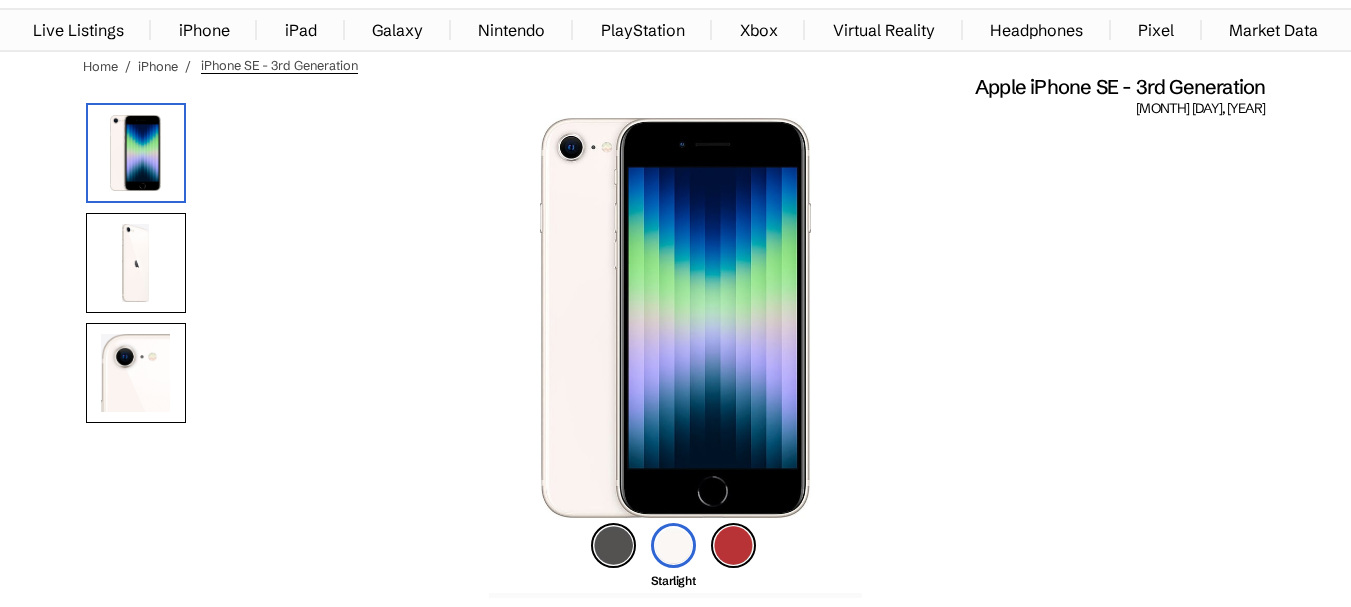 click at bounding box center [136, 373] 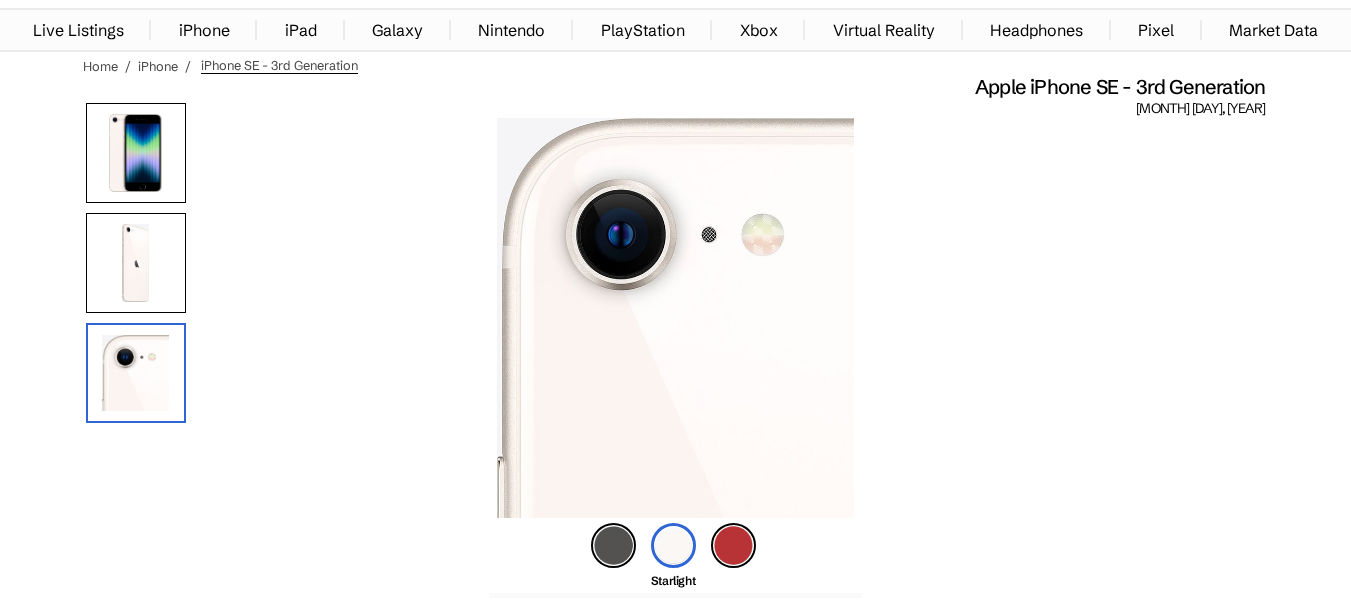 click at bounding box center [136, 153] 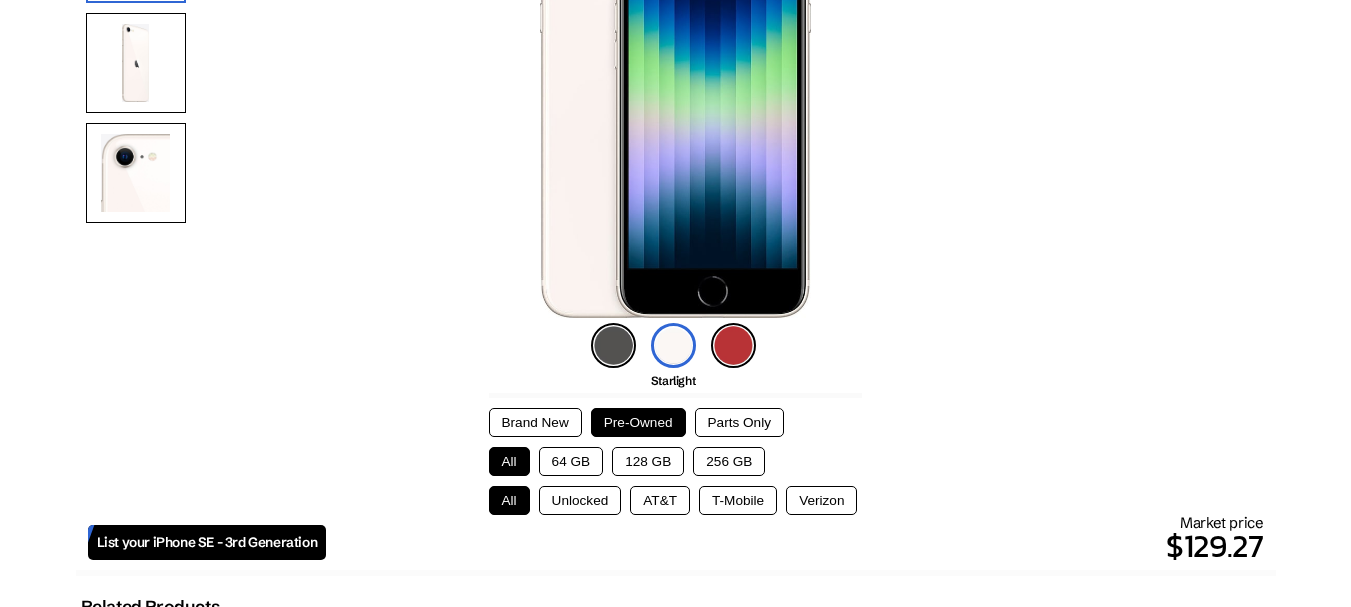 scroll, scrollTop: 500, scrollLeft: 0, axis: vertical 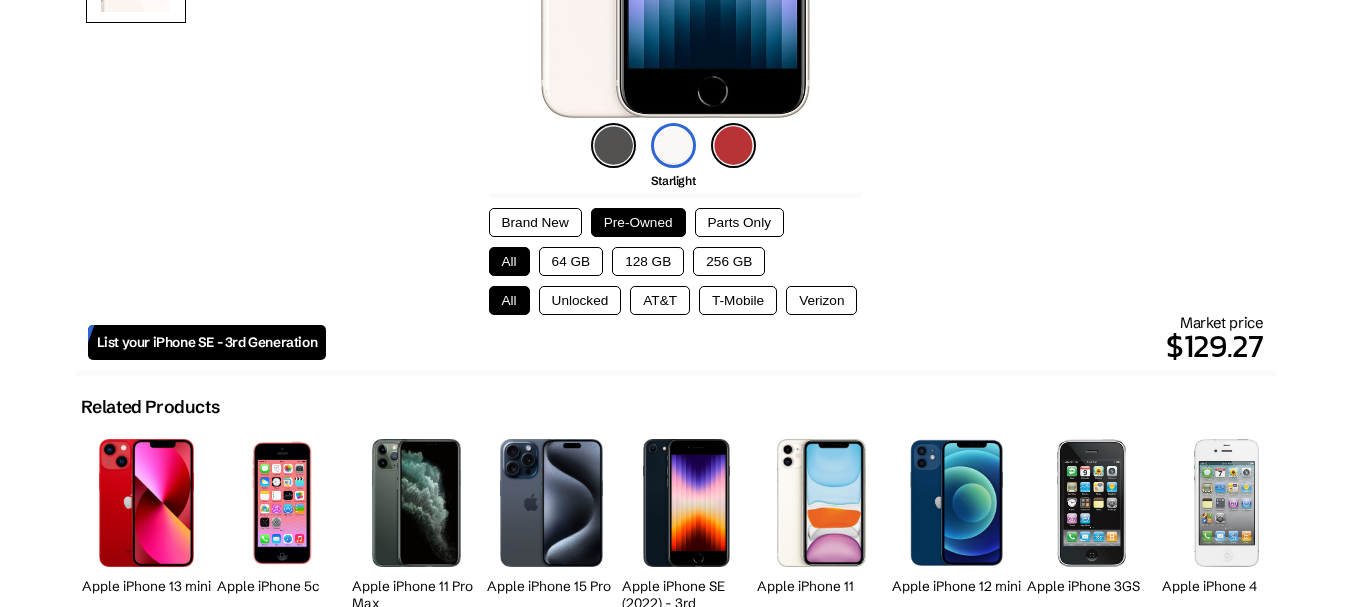 click on "256 GB" at bounding box center [729, 261] 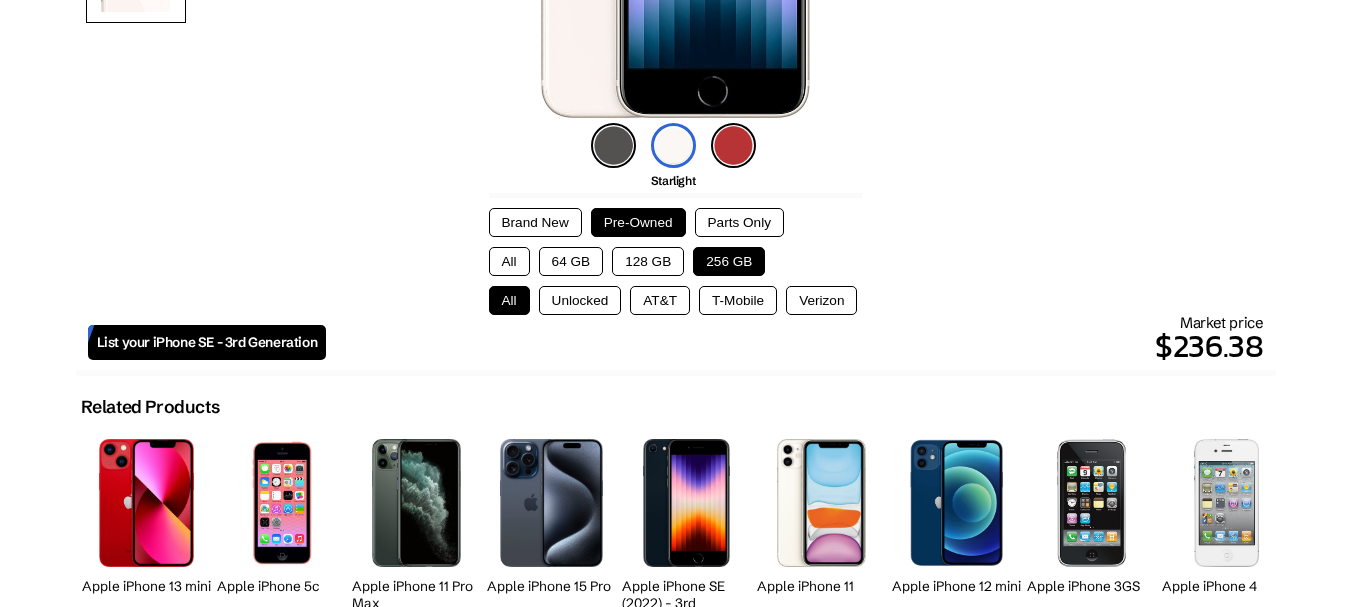 click on "All" at bounding box center [509, 261] 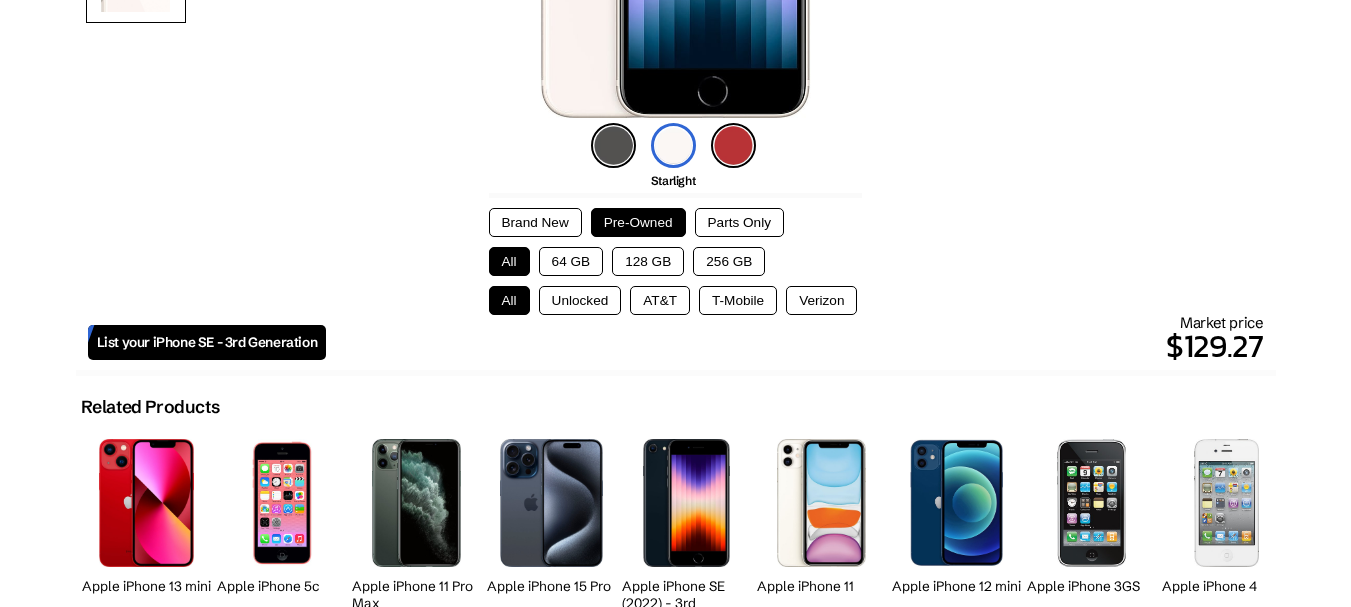click on "64 GB" at bounding box center (571, 261) 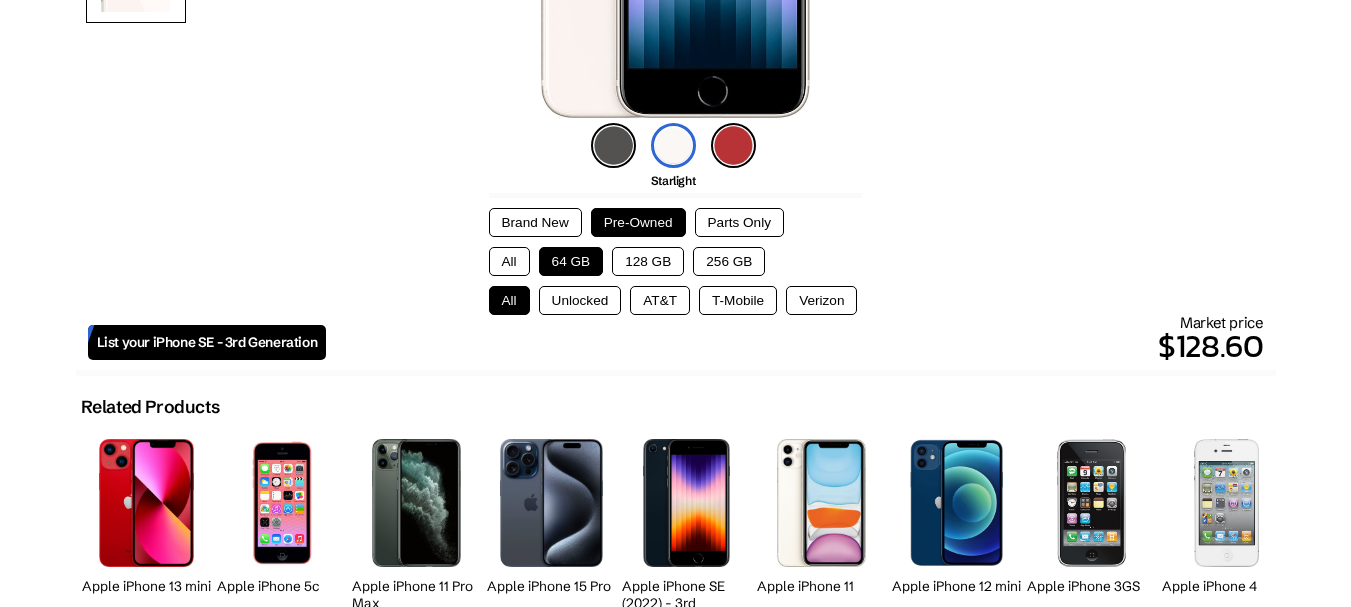 click on "128 GB" at bounding box center (648, 261) 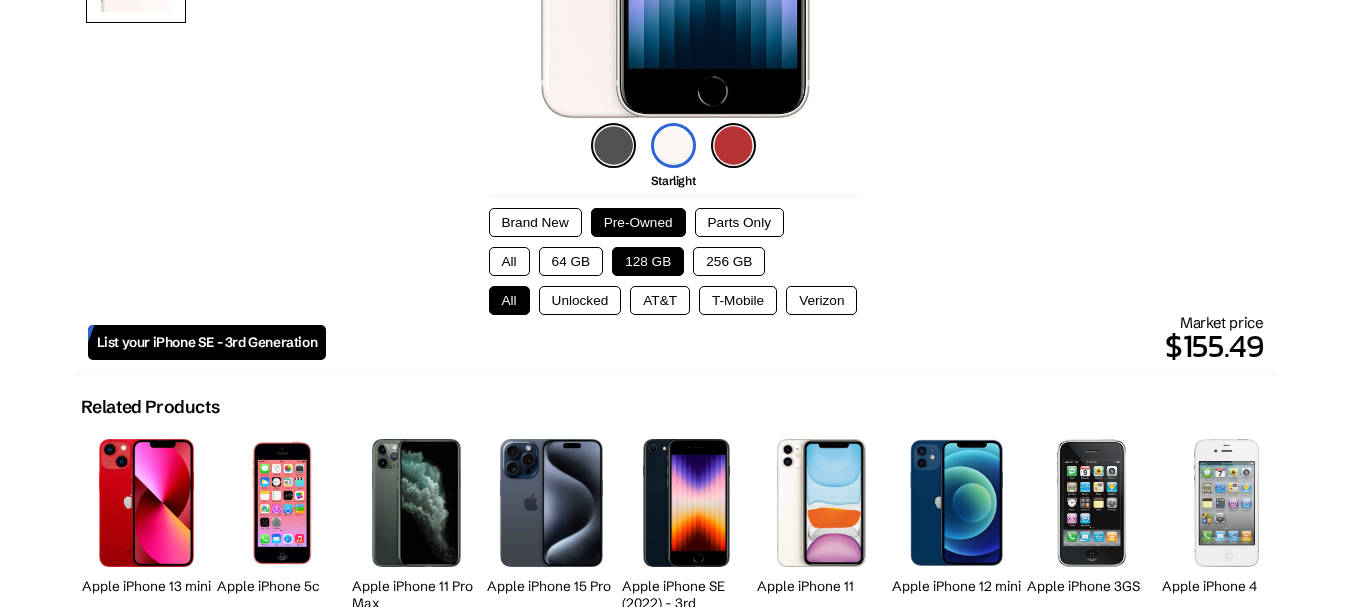 click on "All" at bounding box center (509, 261) 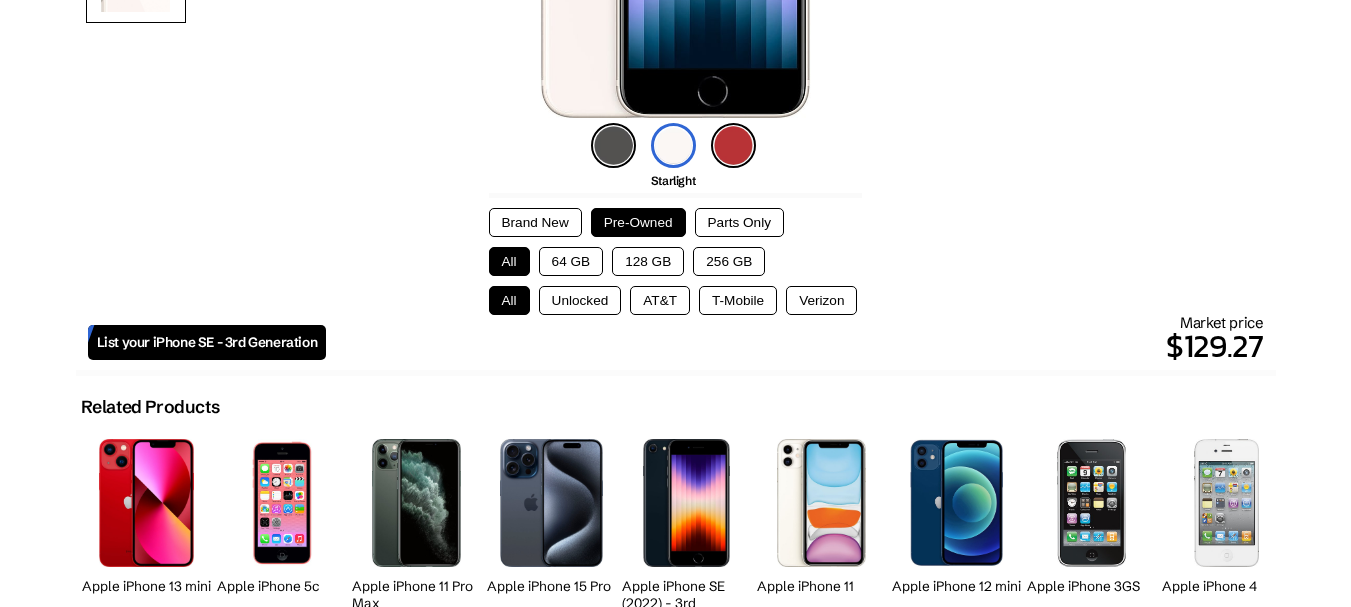 click on "64 GB" at bounding box center (571, 261) 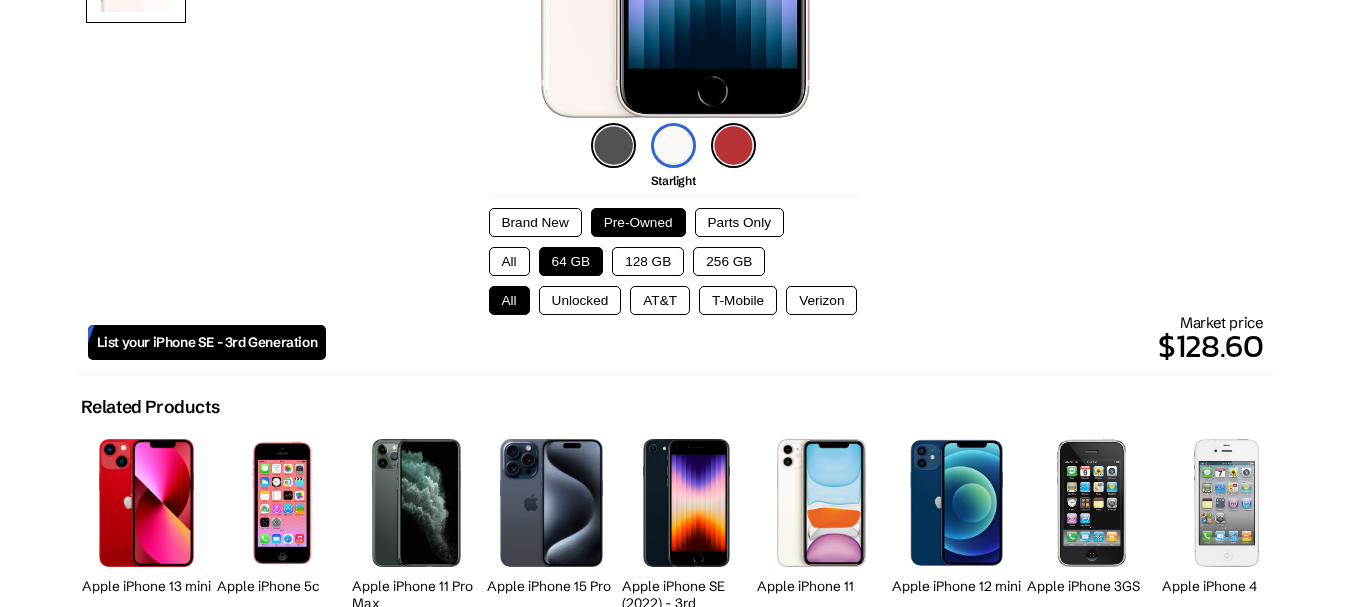 click on "128 GB" at bounding box center (648, 261) 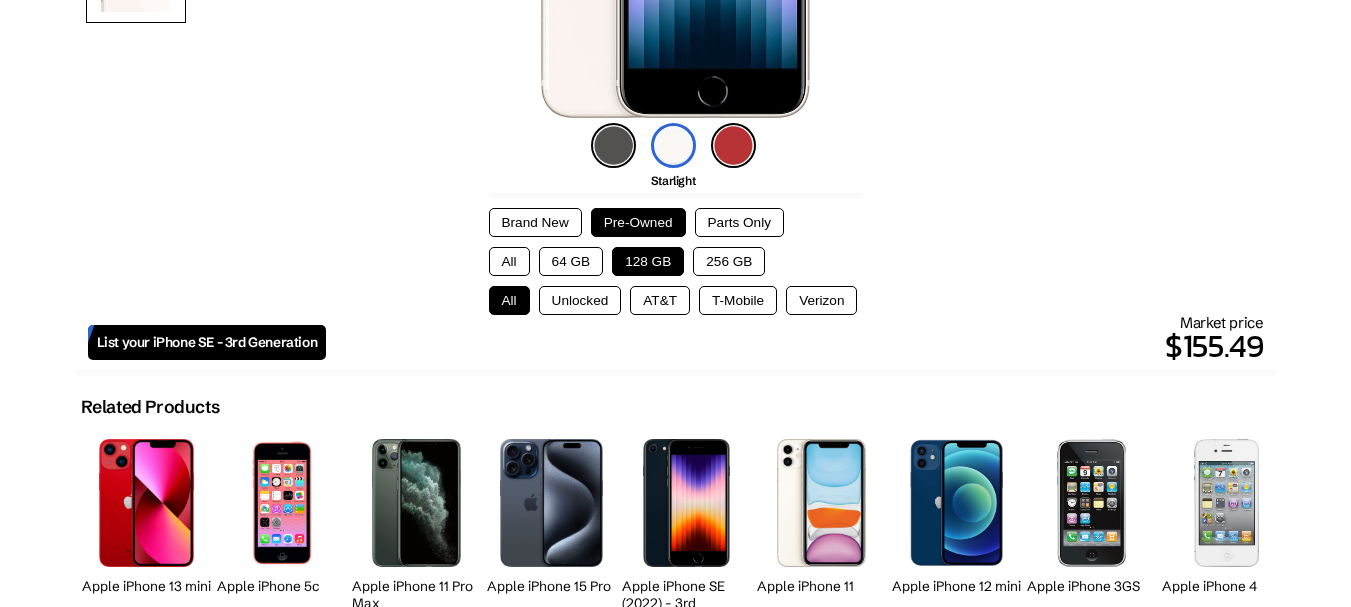 click on "All" at bounding box center (509, 261) 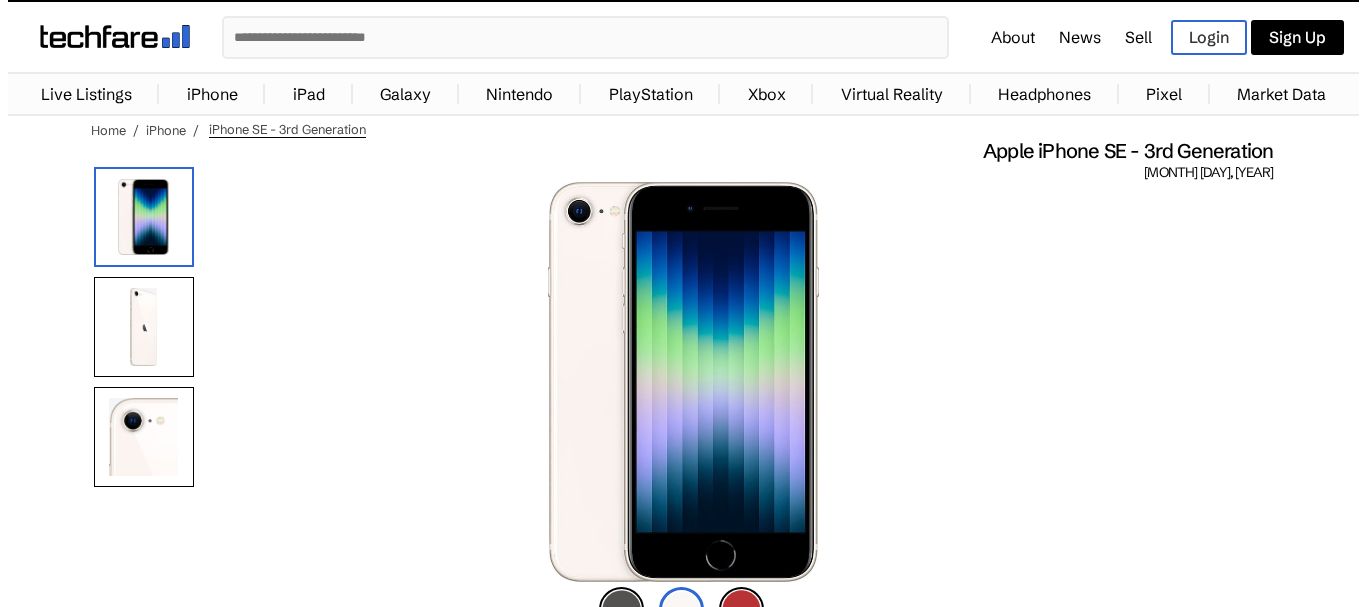 scroll, scrollTop: 0, scrollLeft: 0, axis: both 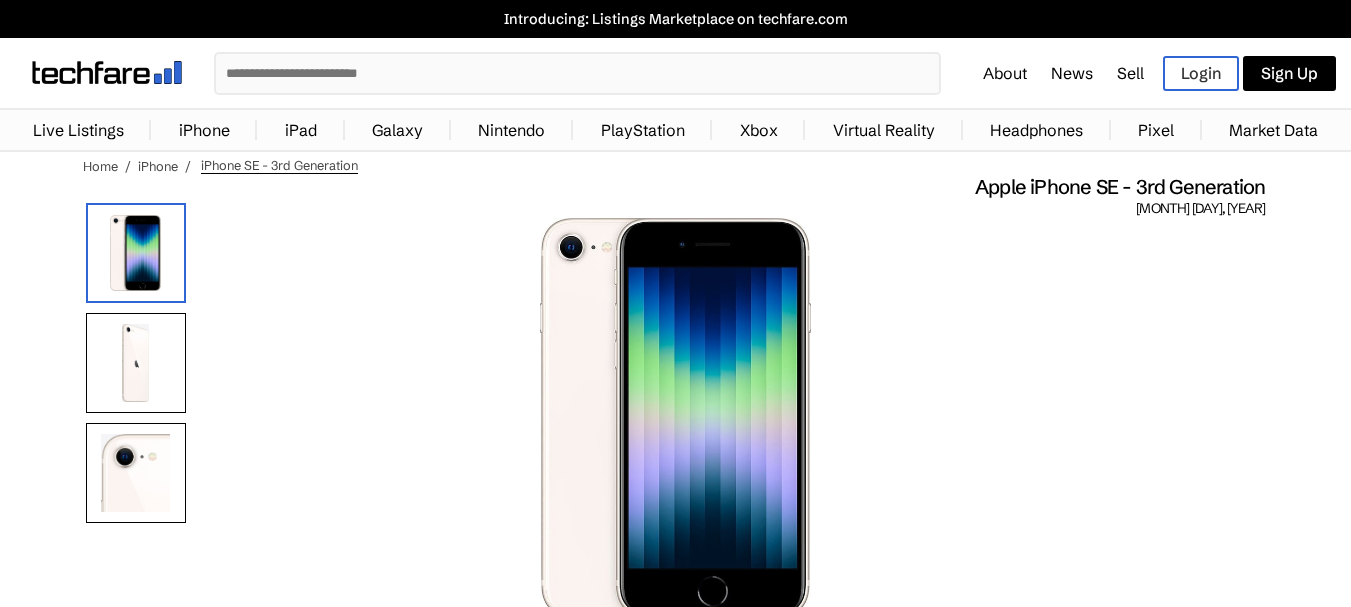 click at bounding box center (577, 73) 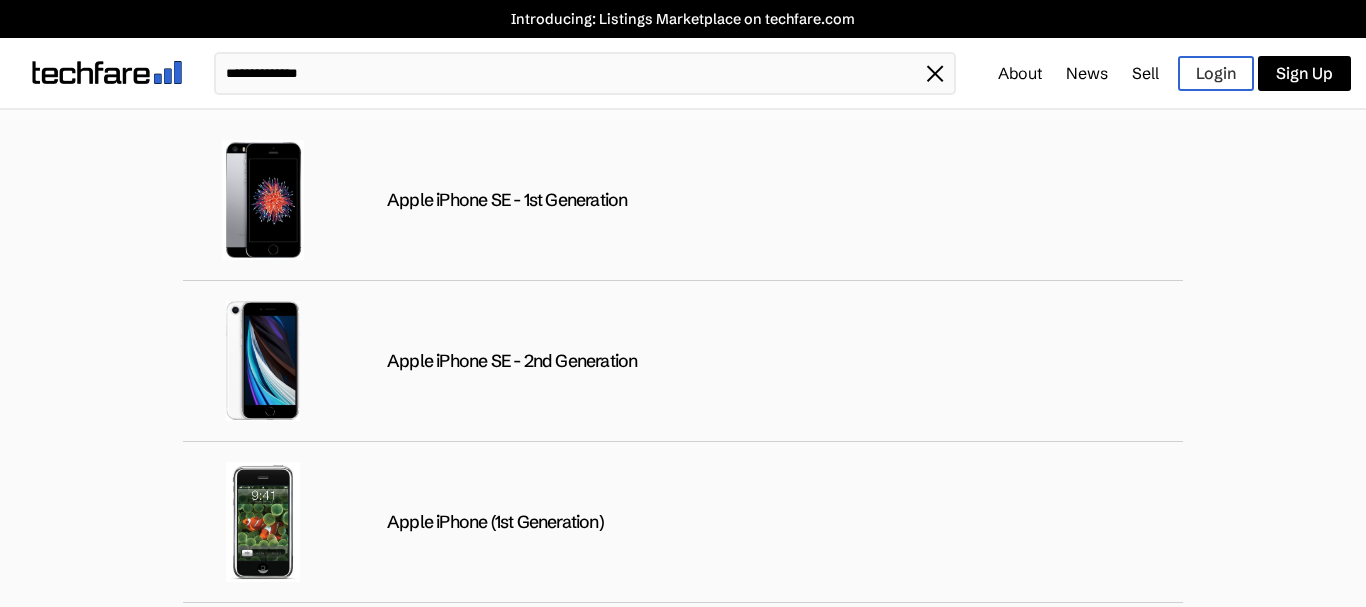 type on "**********" 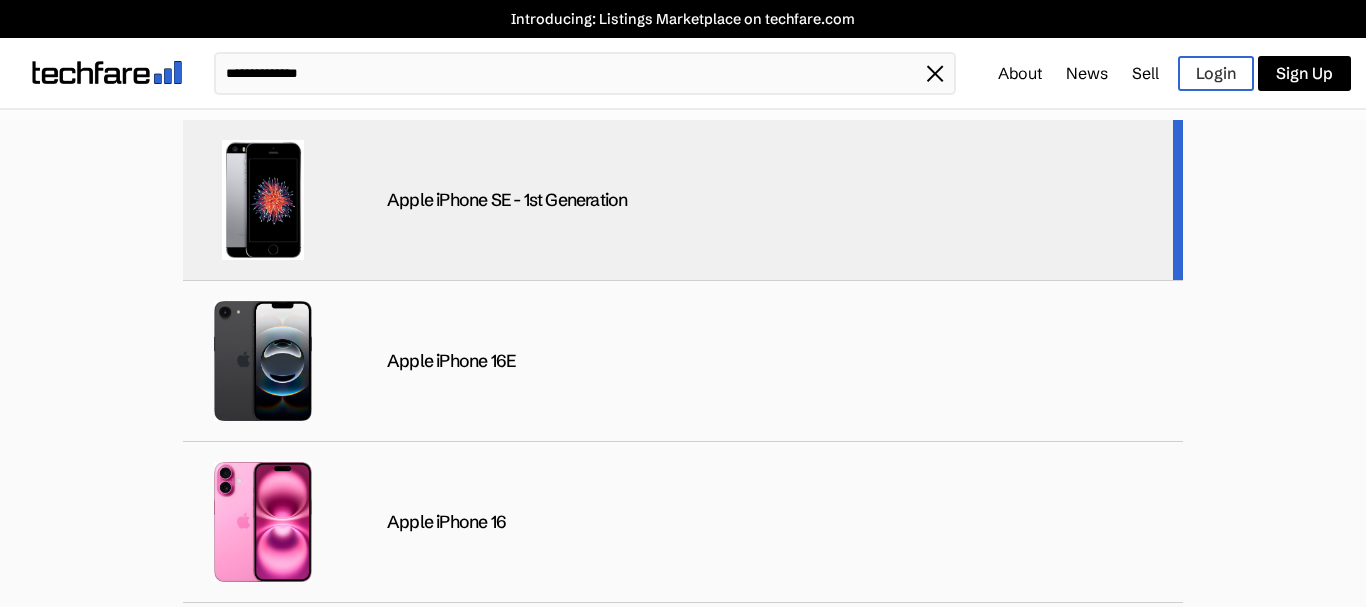 click on "Apple iPhone SE - 1st Generation" at bounding box center (683, 200) 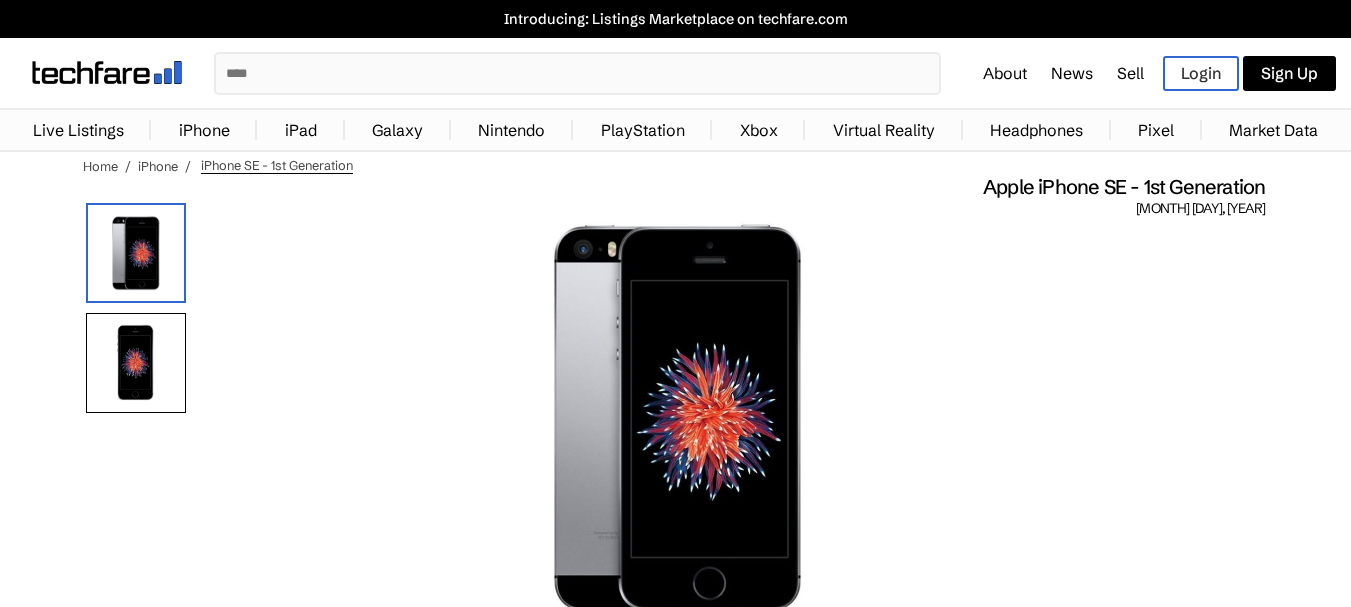 scroll, scrollTop: 100, scrollLeft: 0, axis: vertical 